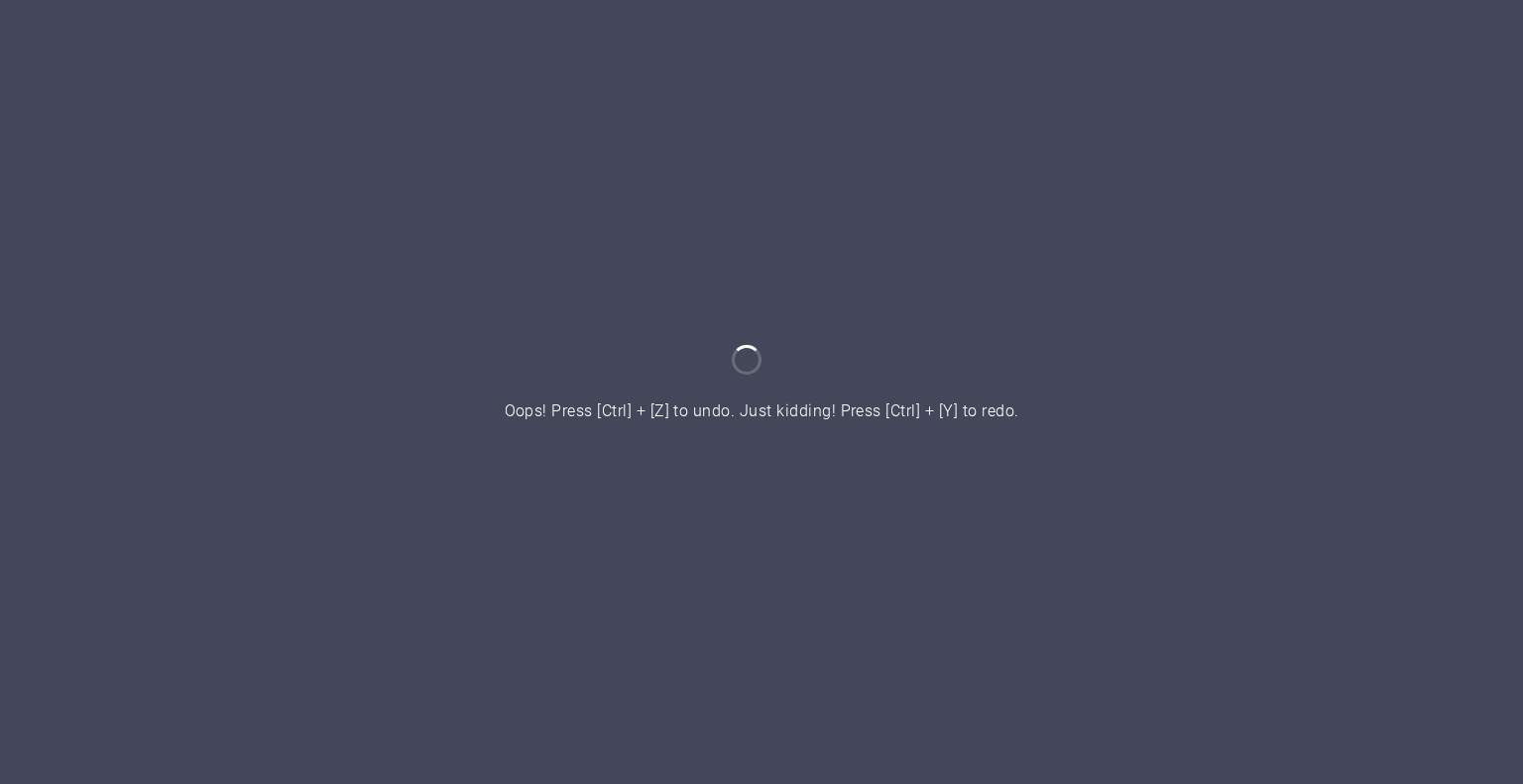 scroll, scrollTop: 0, scrollLeft: 0, axis: both 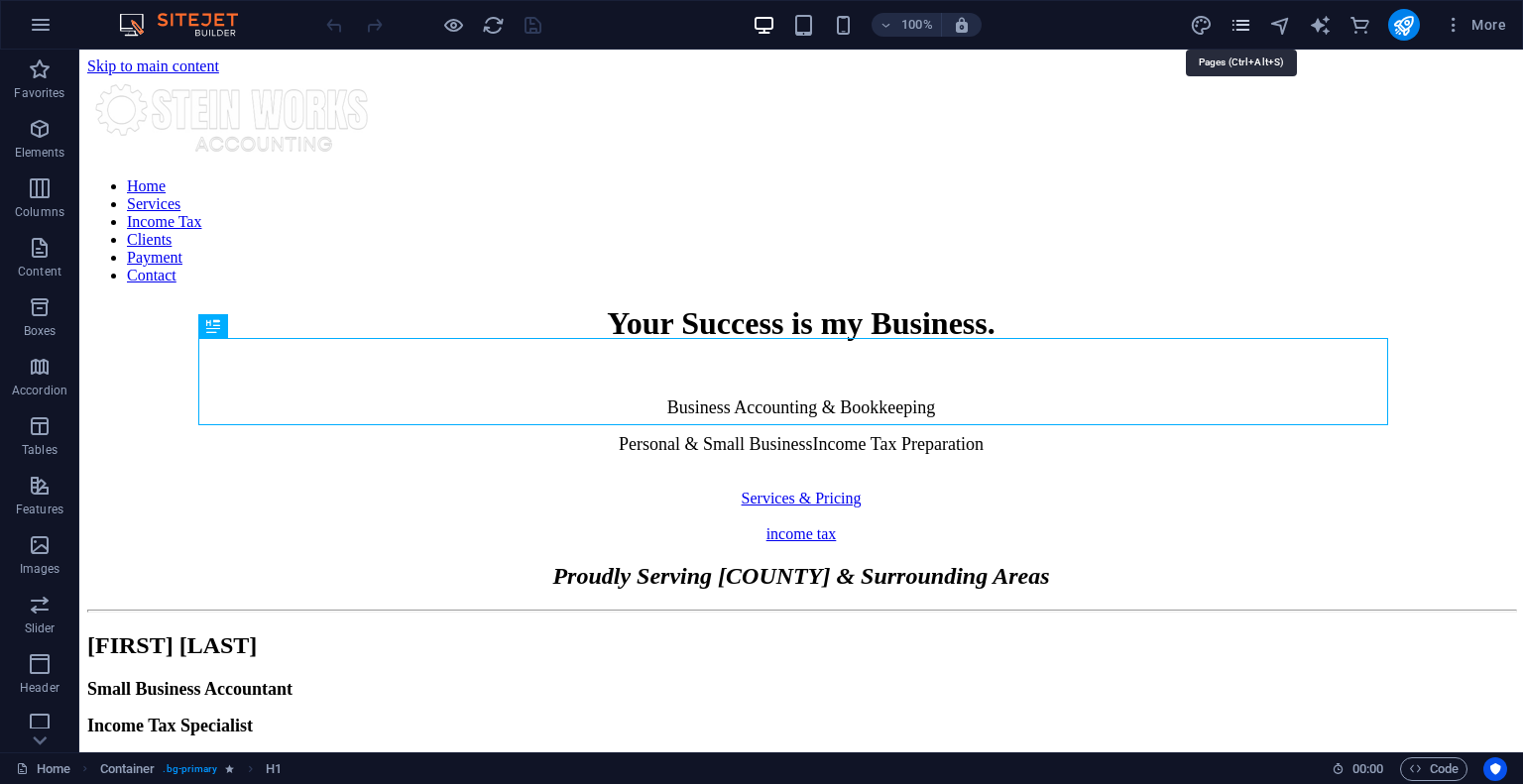 click at bounding box center (1240, 25) 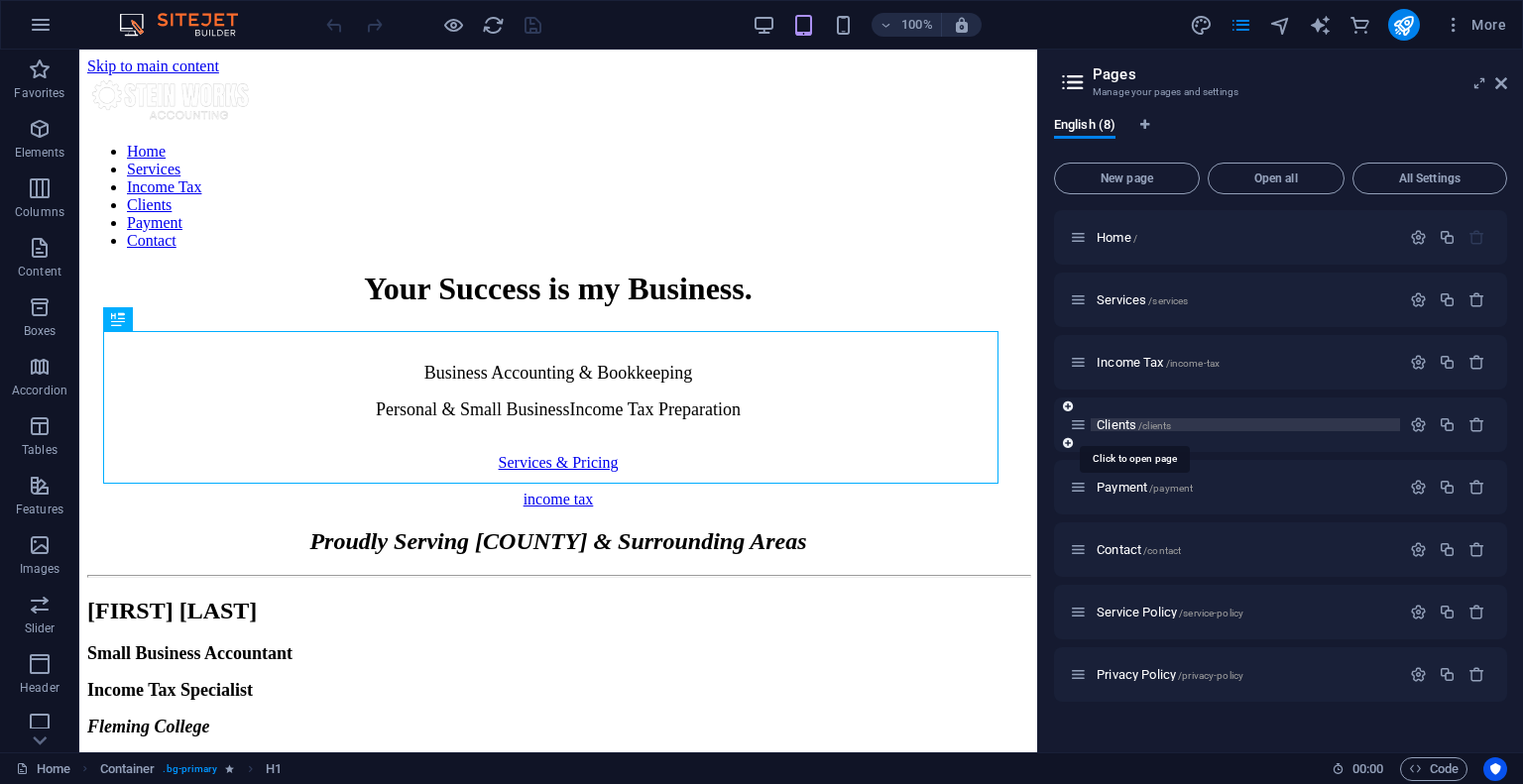 click on "Clients /clients" at bounding box center (1133, 424) 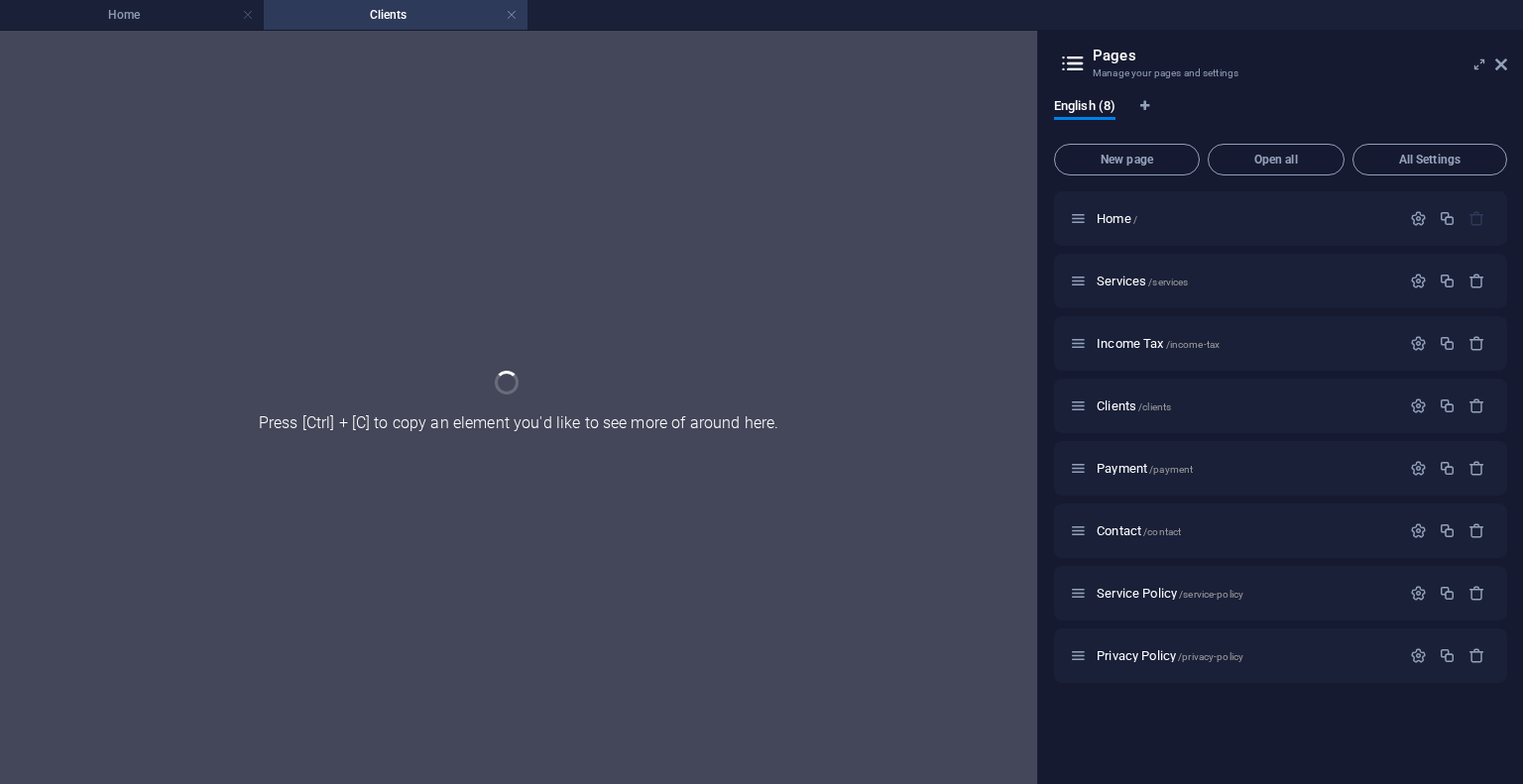scroll, scrollTop: 0, scrollLeft: 0, axis: both 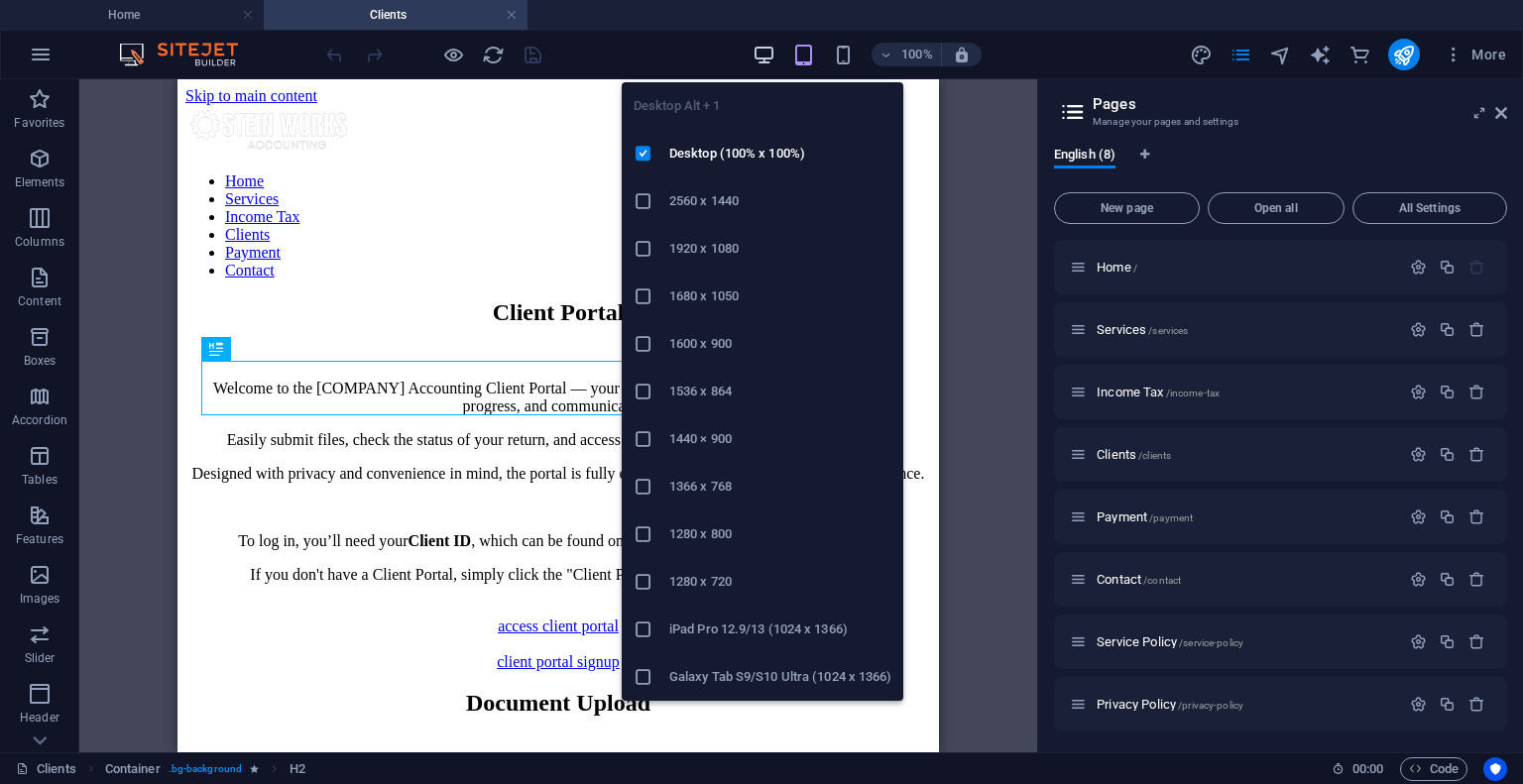click at bounding box center (763, 55) 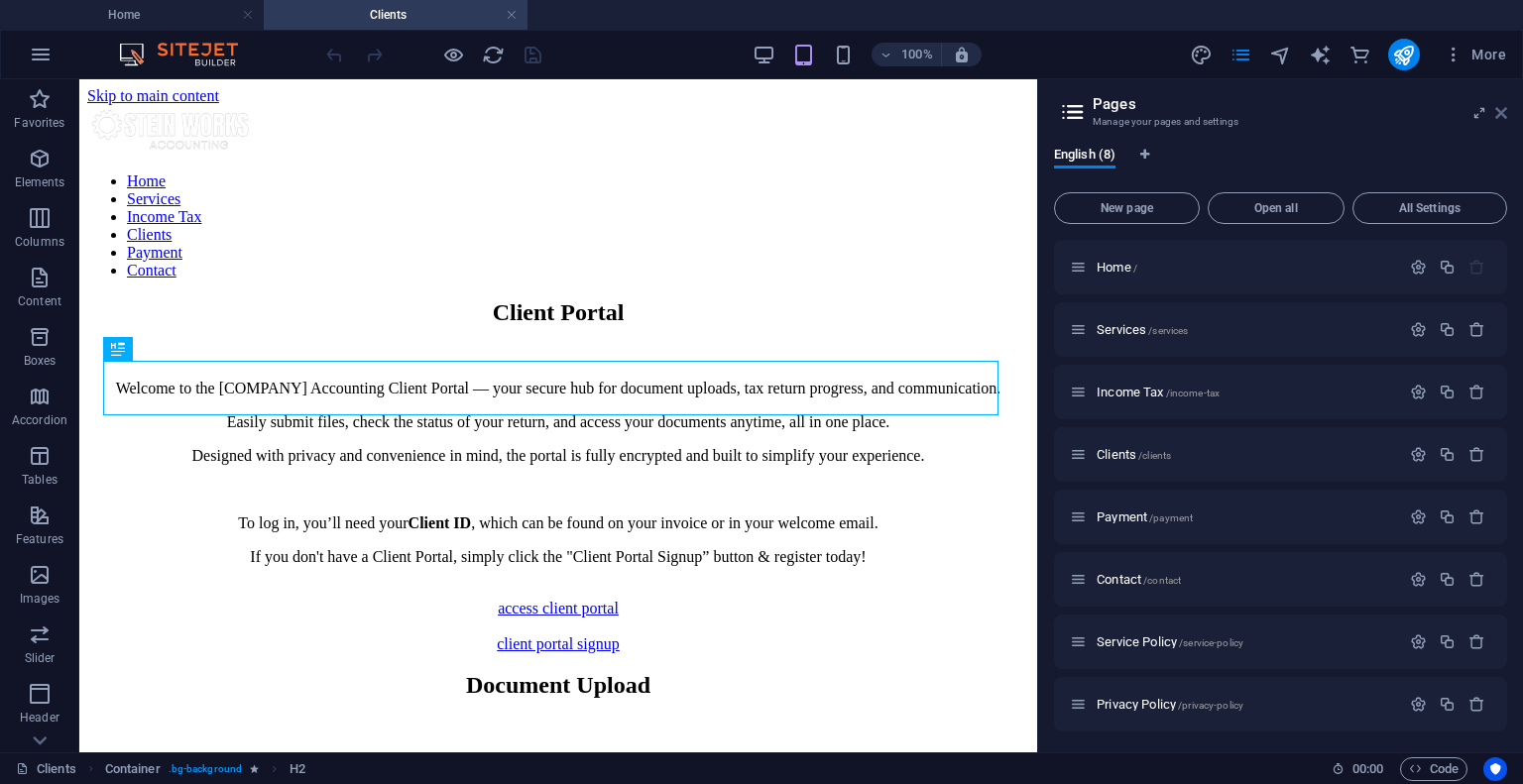 click at bounding box center [1501, 113] 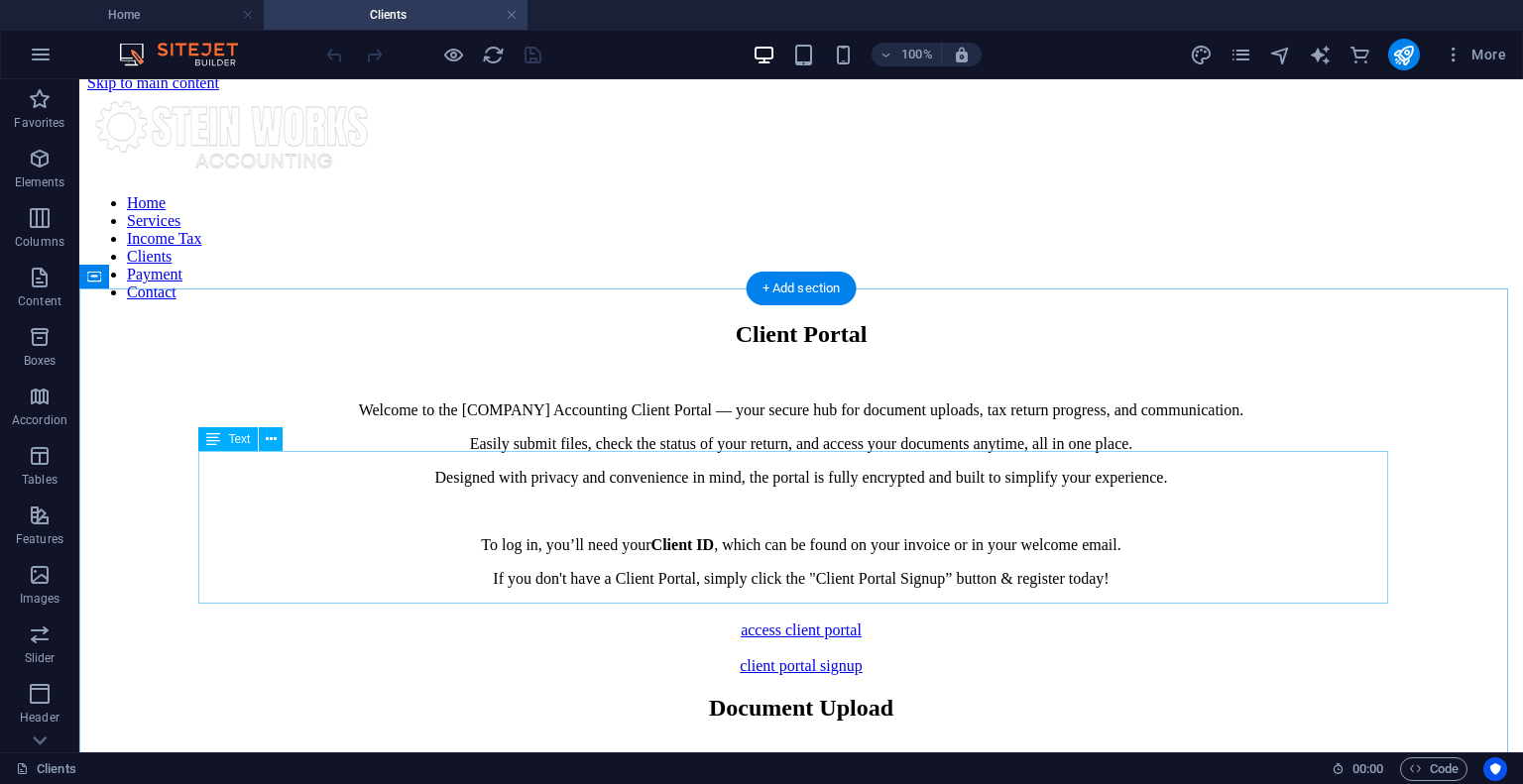 scroll, scrollTop: 0, scrollLeft: 0, axis: both 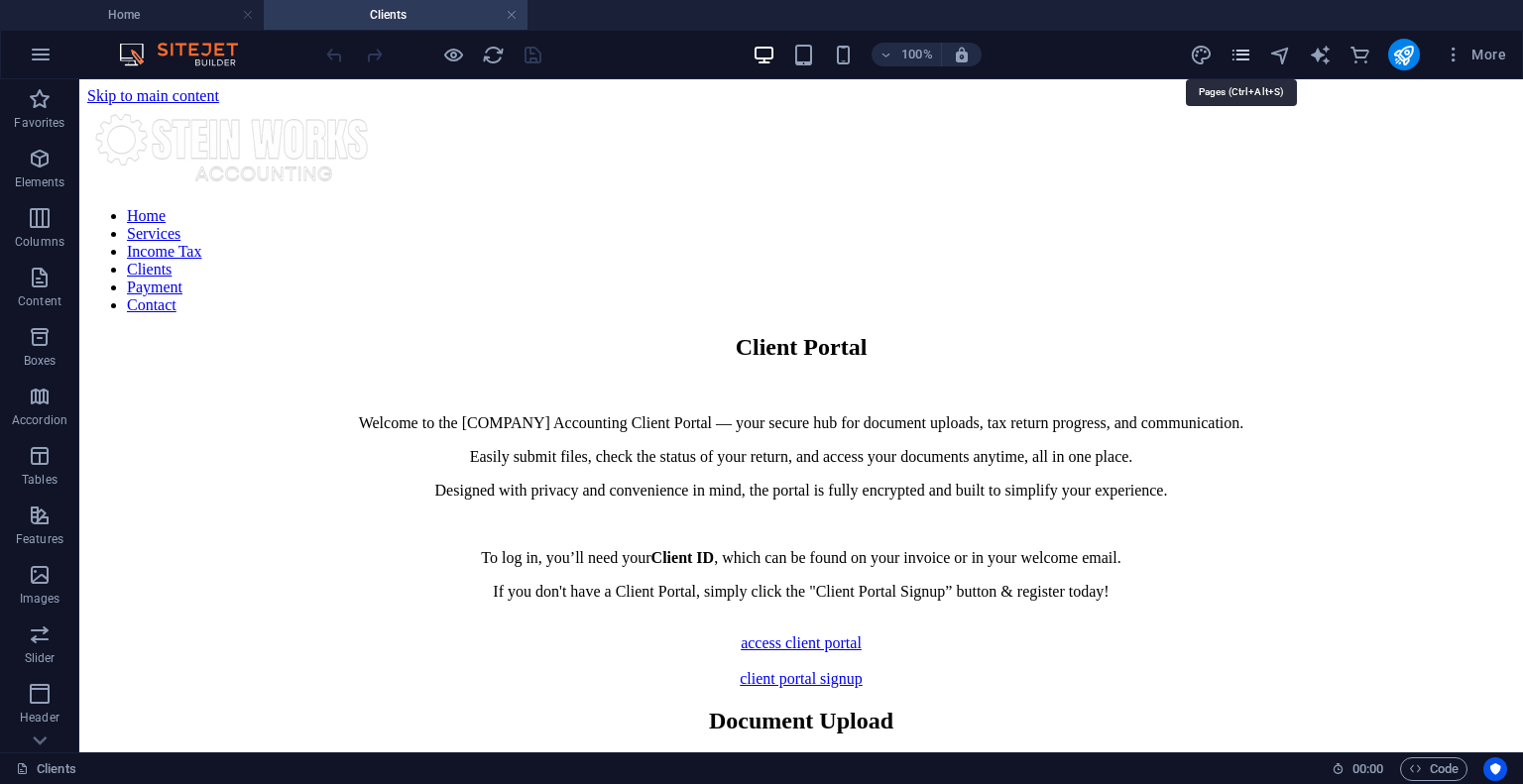 click at bounding box center [1240, 55] 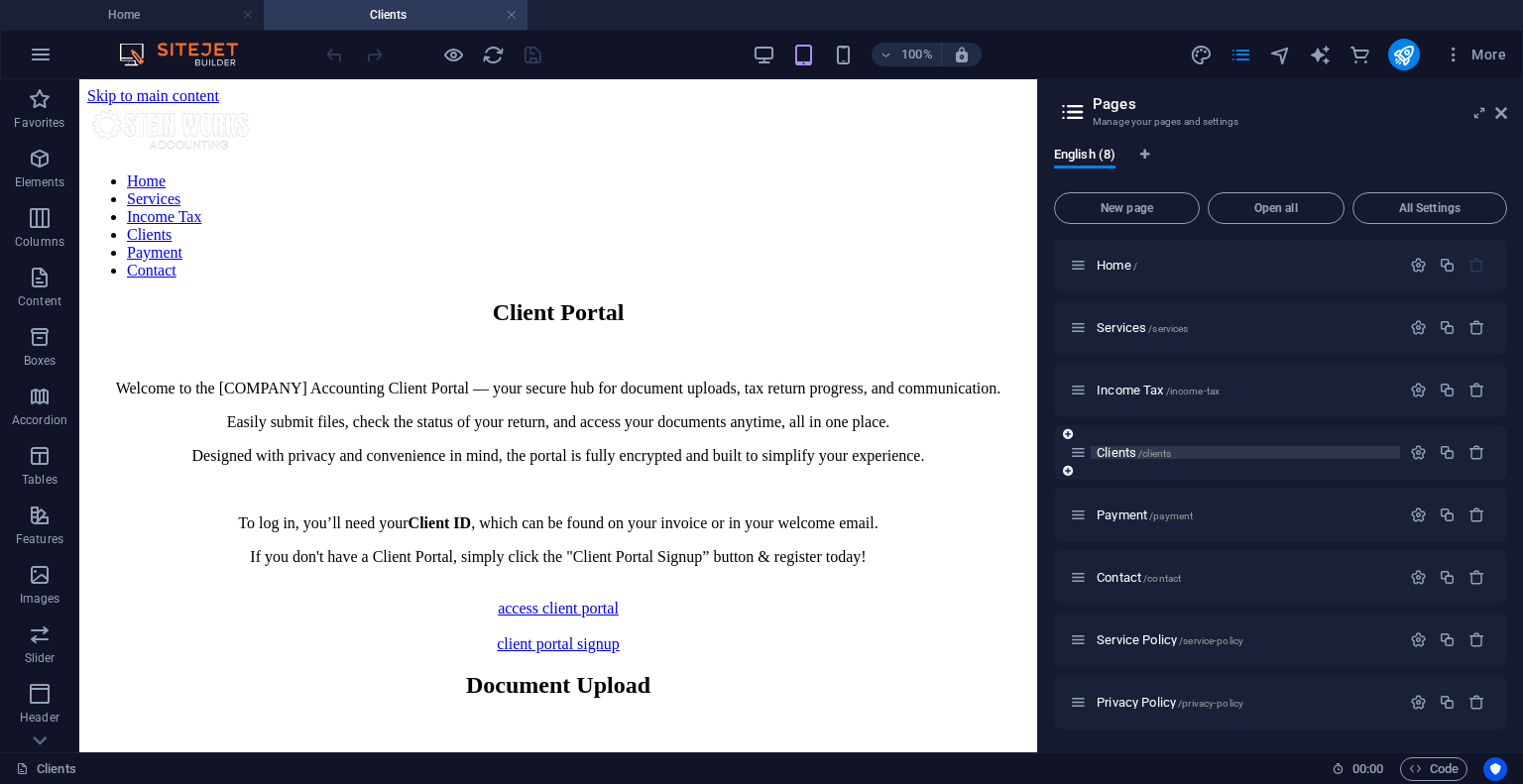 scroll, scrollTop: 0, scrollLeft: 0, axis: both 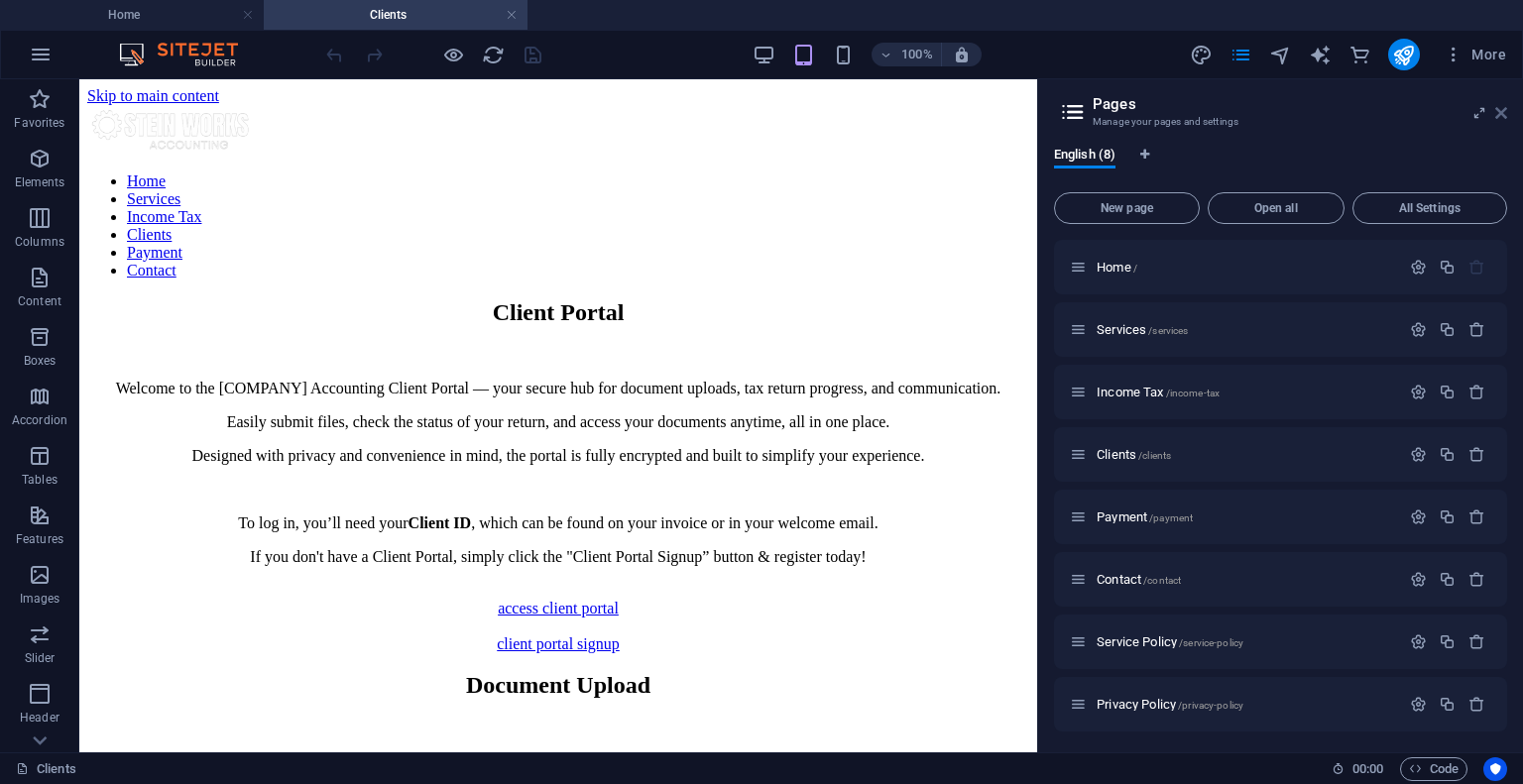 click at bounding box center (1501, 113) 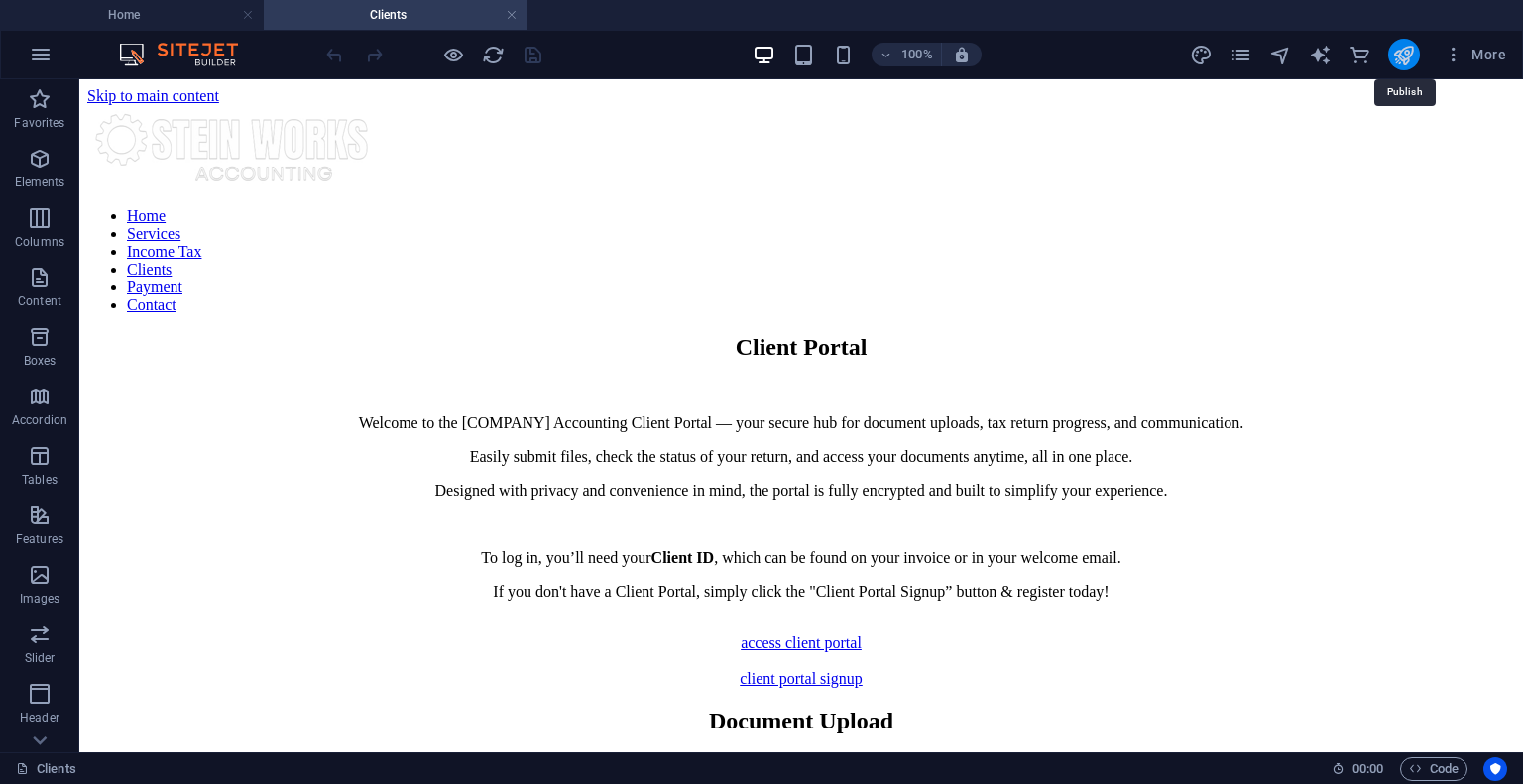 click at bounding box center (1403, 55) 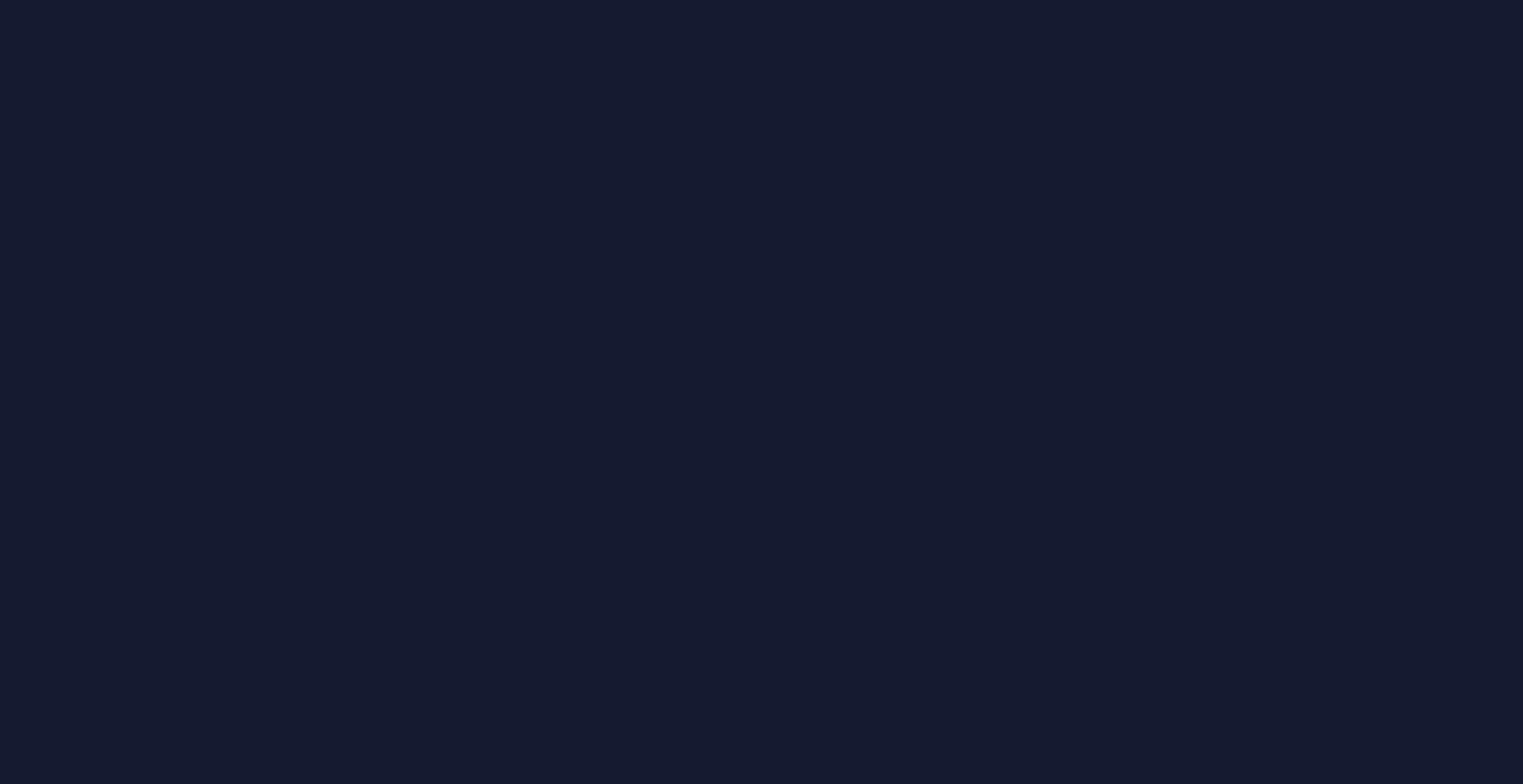 scroll, scrollTop: 0, scrollLeft: 0, axis: both 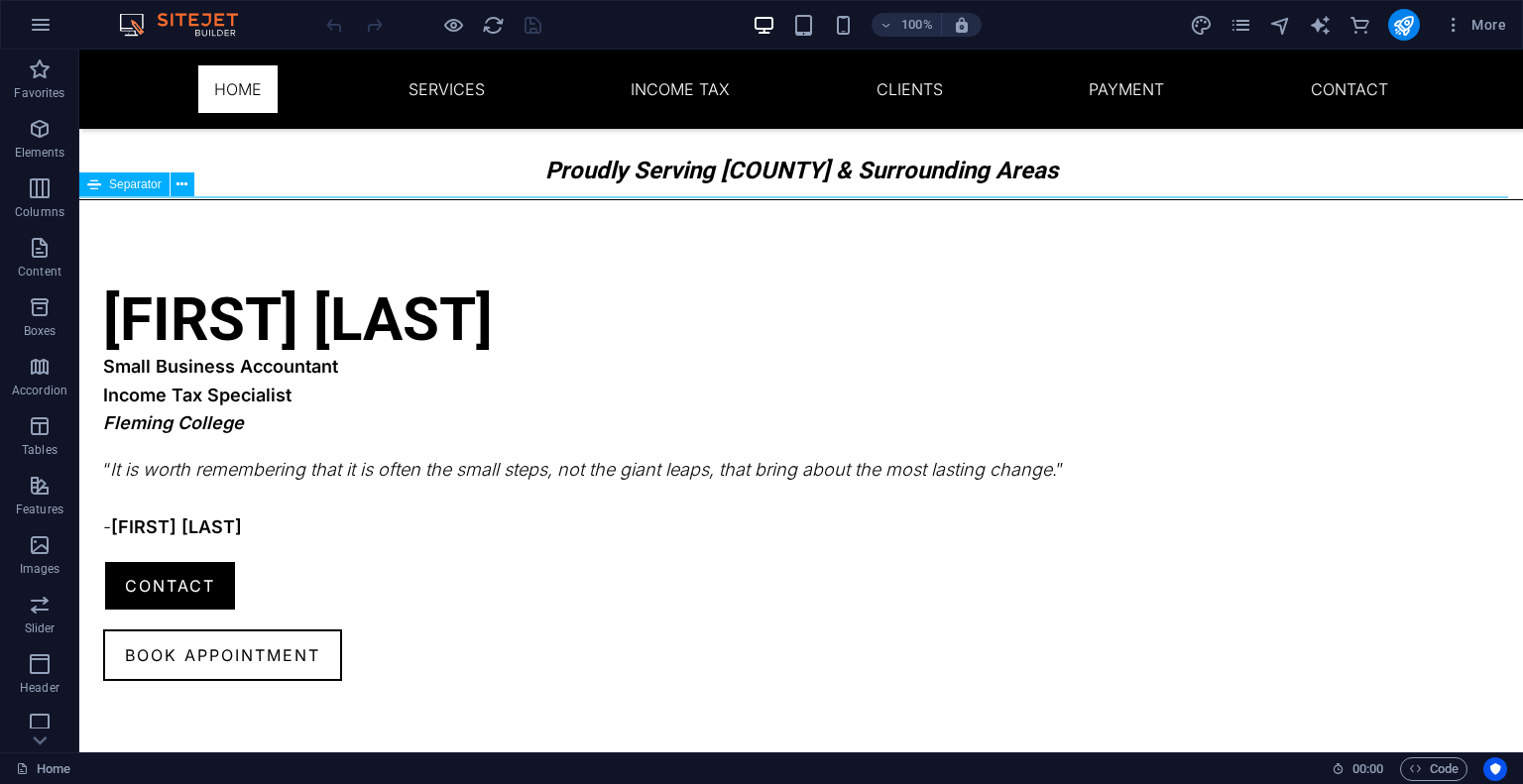 click at bounding box center (801, 199) 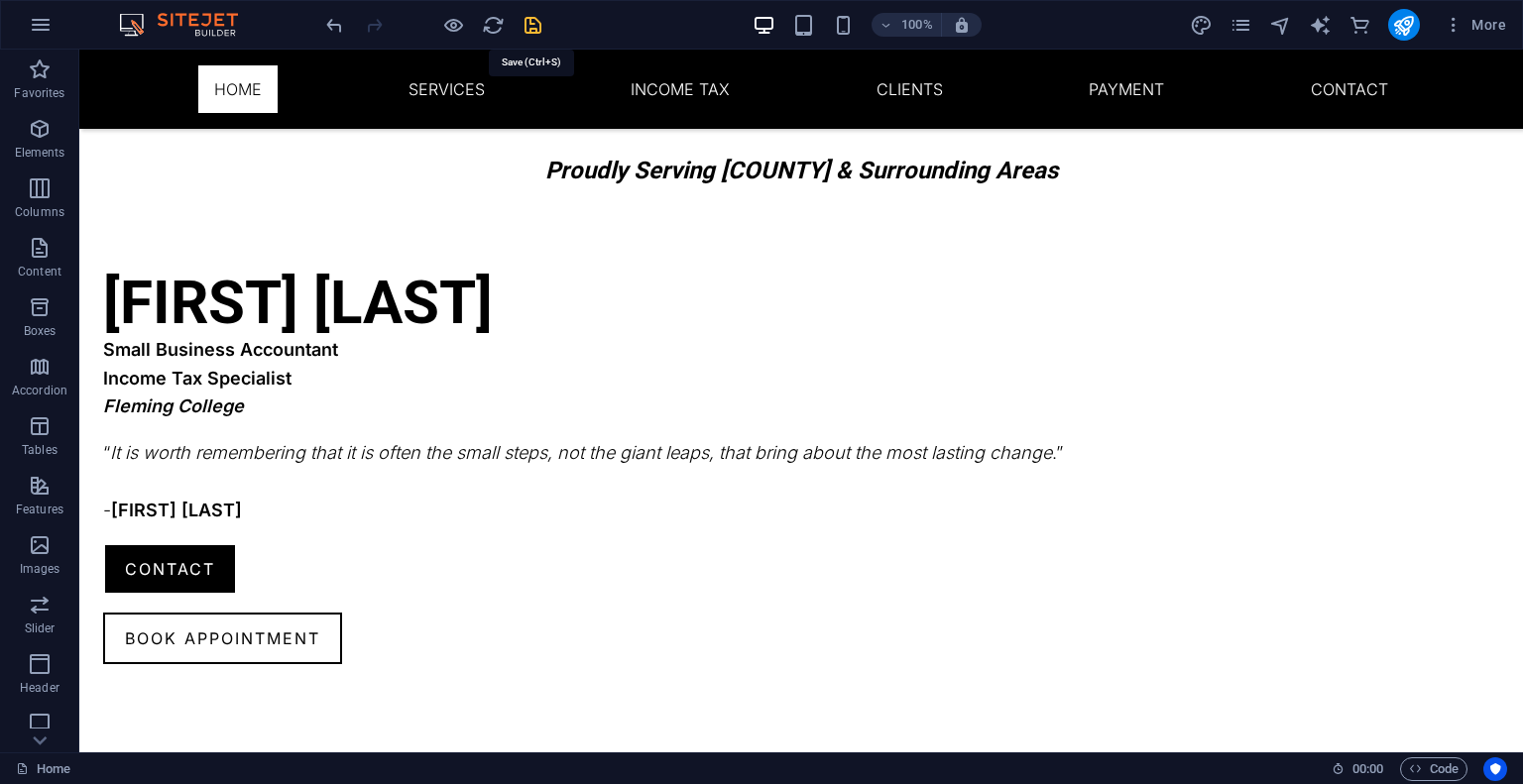 click at bounding box center (532, 25) 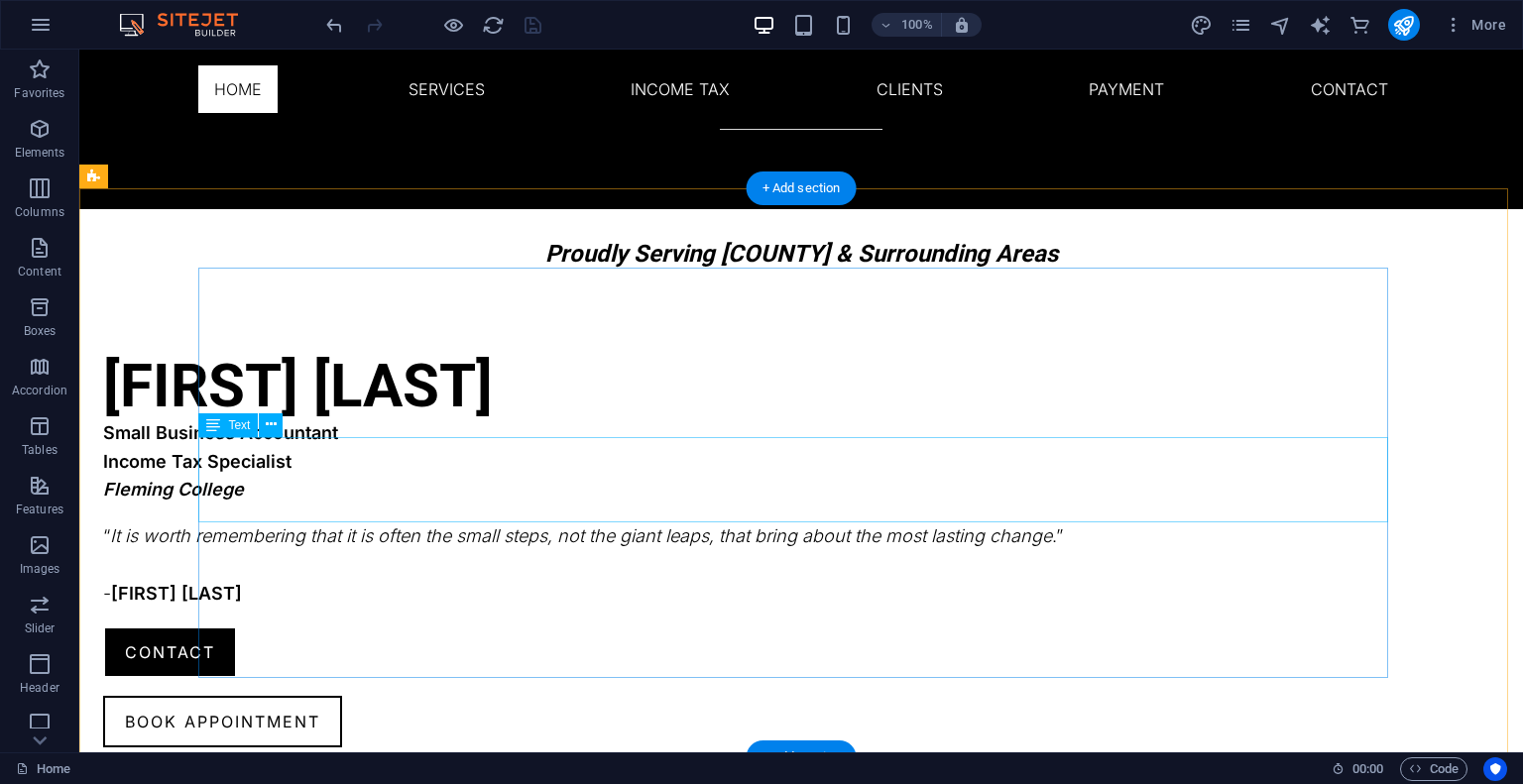 scroll, scrollTop: 0, scrollLeft: 0, axis: both 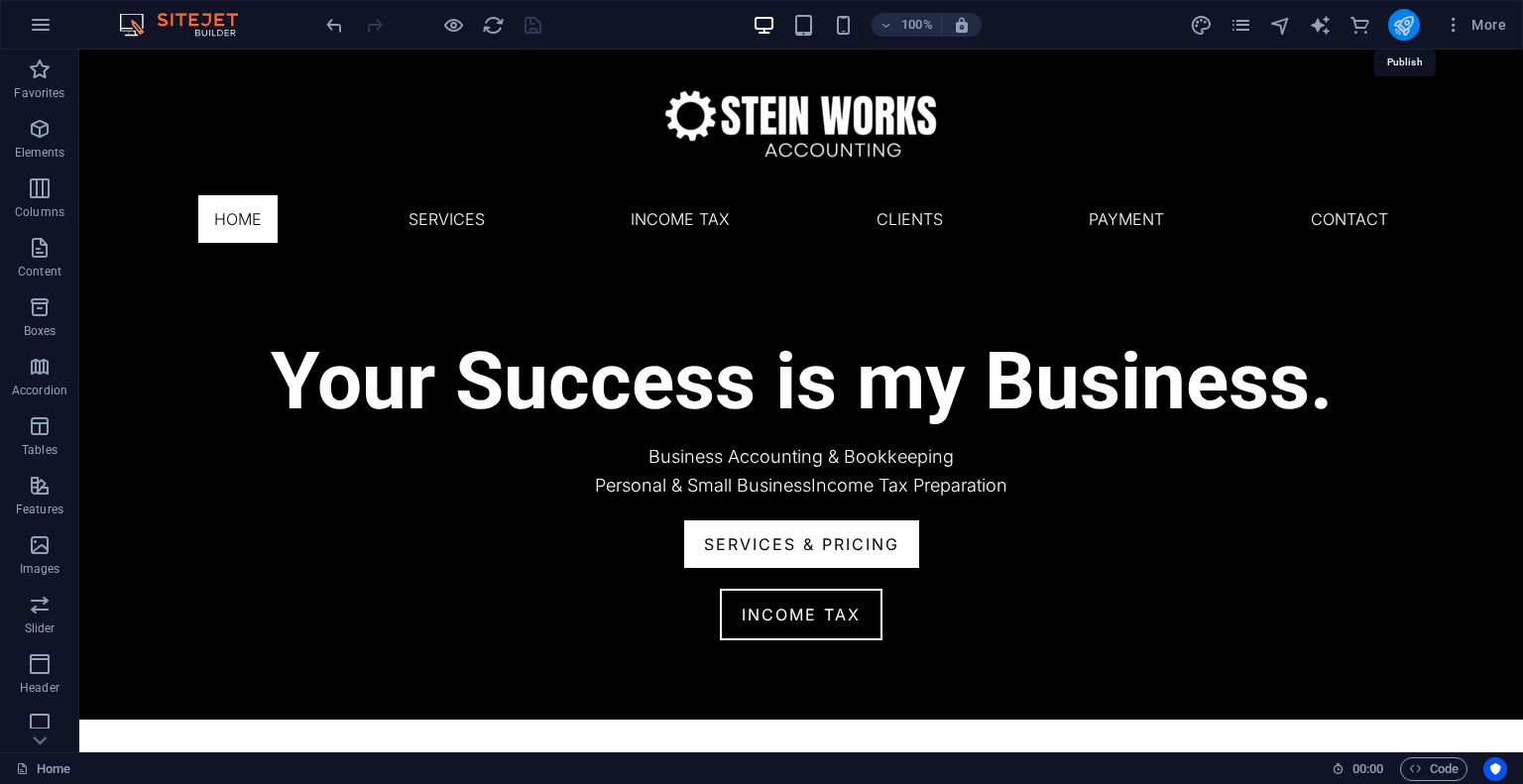 click at bounding box center [1403, 25] 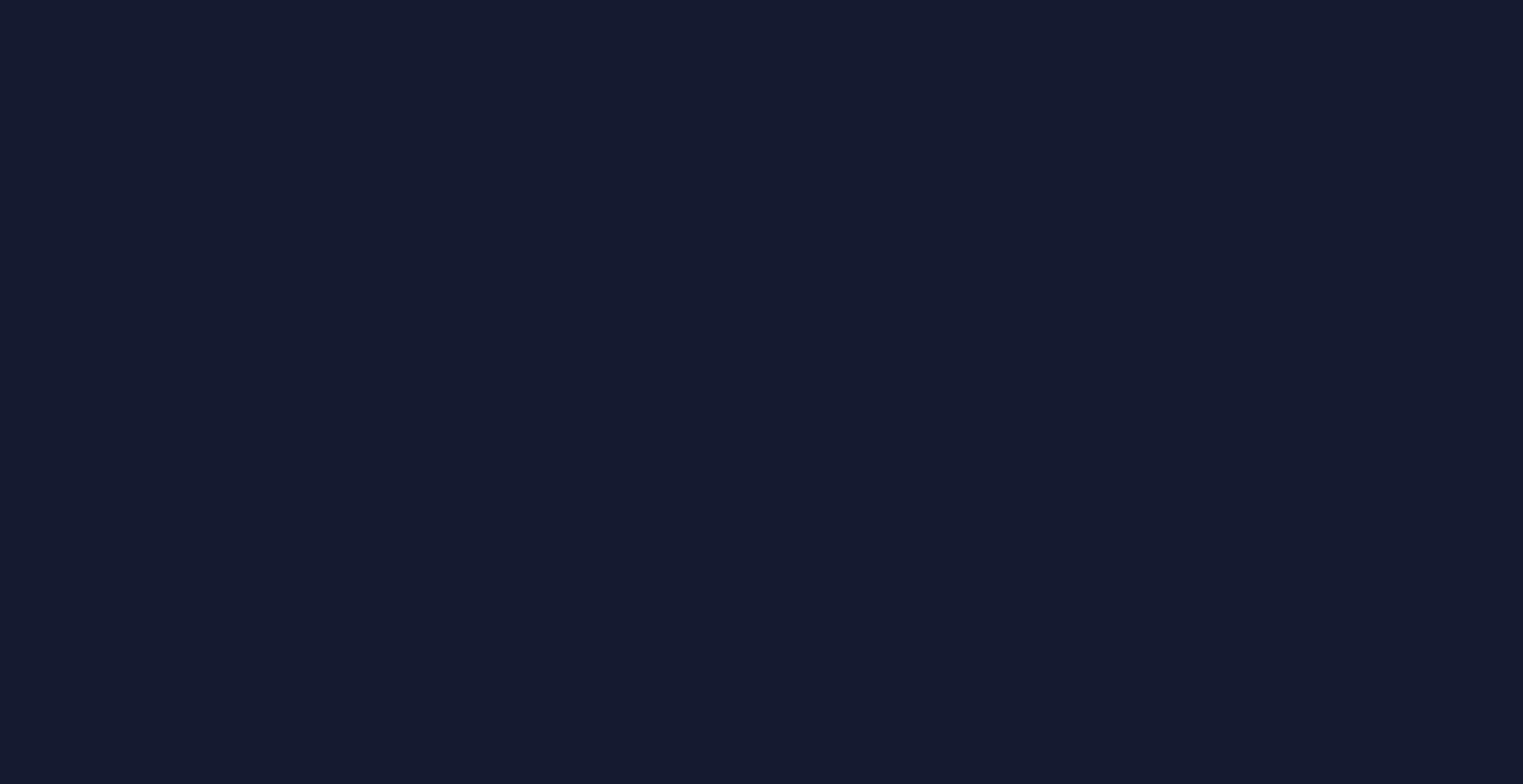 scroll, scrollTop: 0, scrollLeft: 0, axis: both 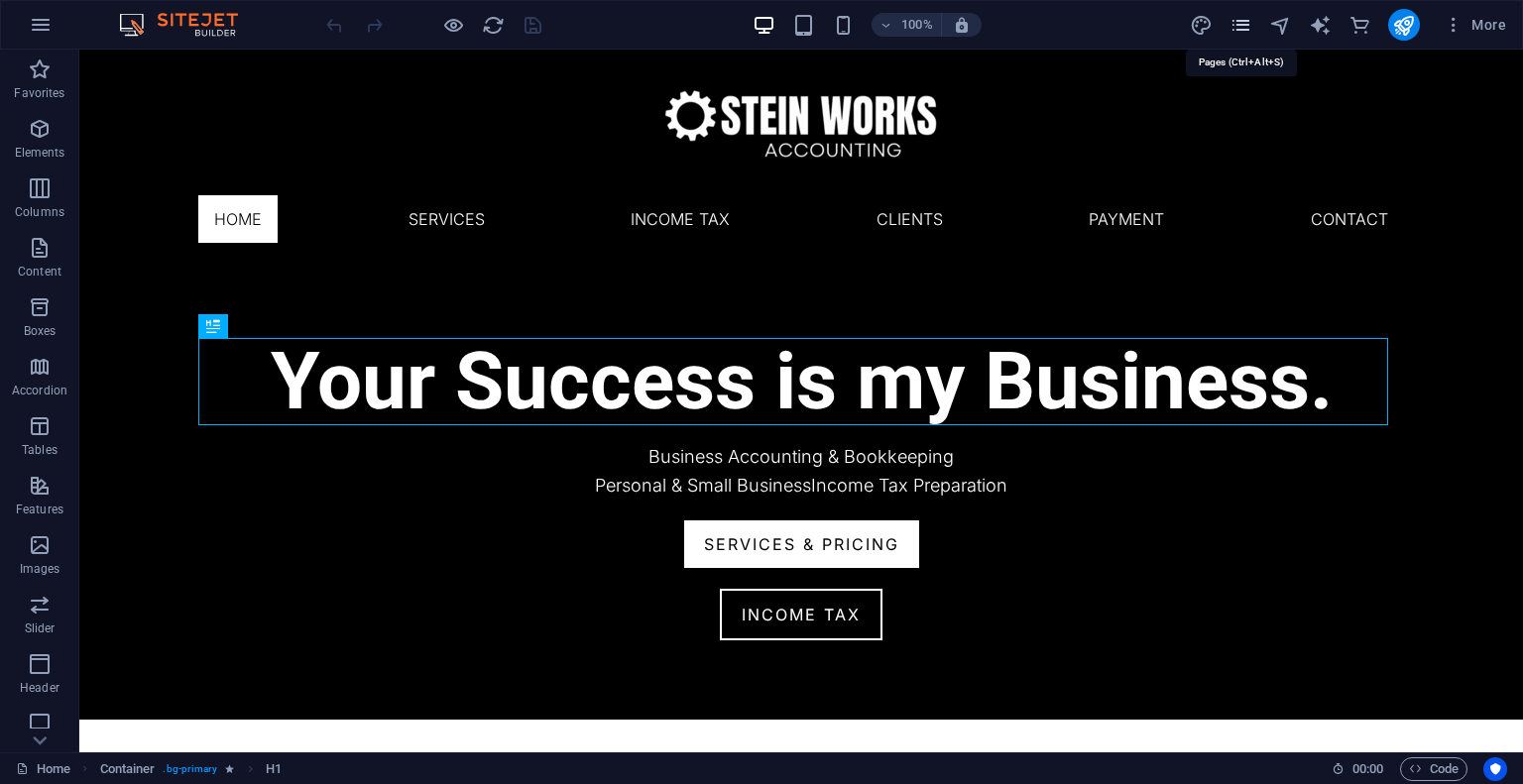 click at bounding box center (1240, 25) 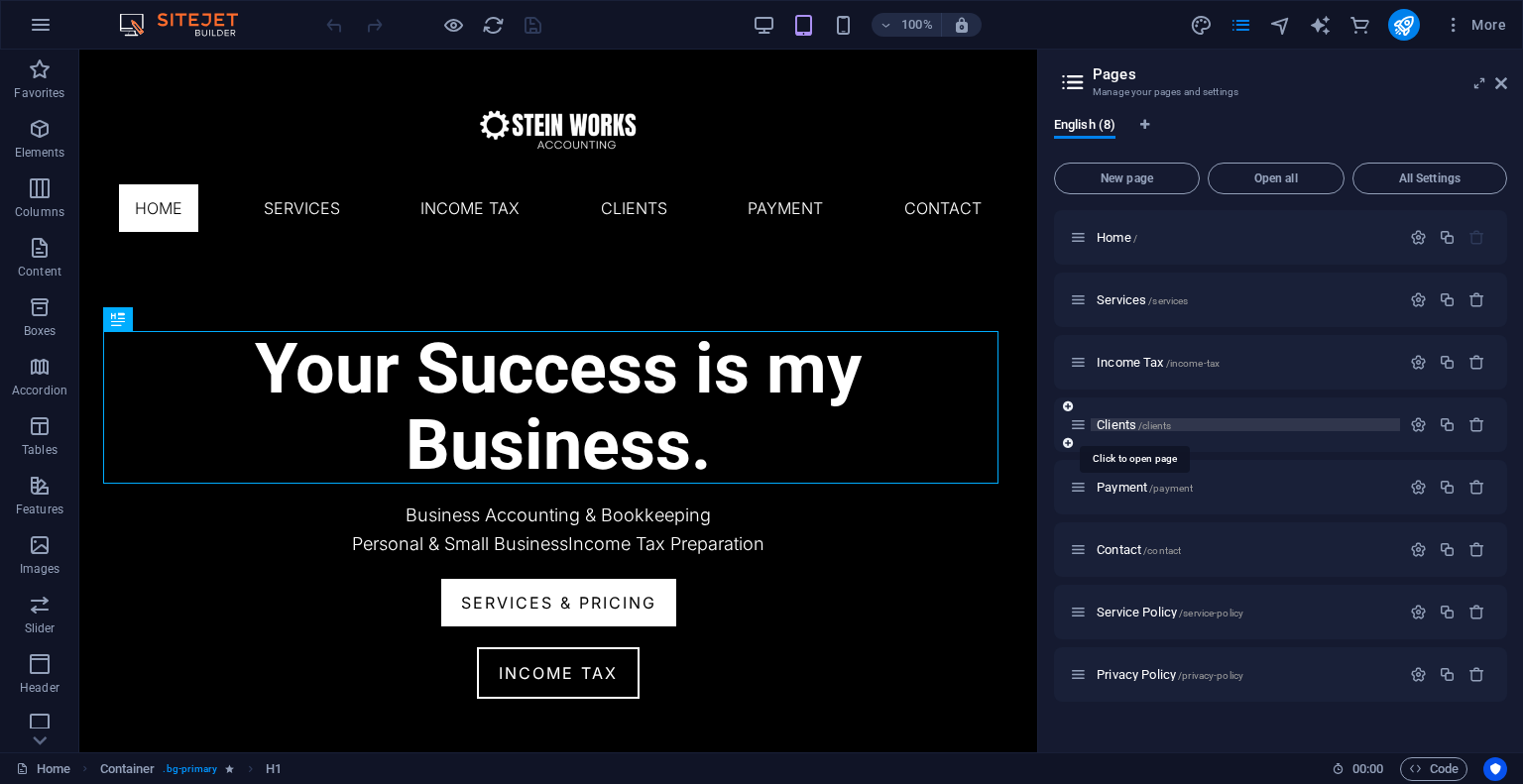 click on "Clients /clients" at bounding box center (1133, 424) 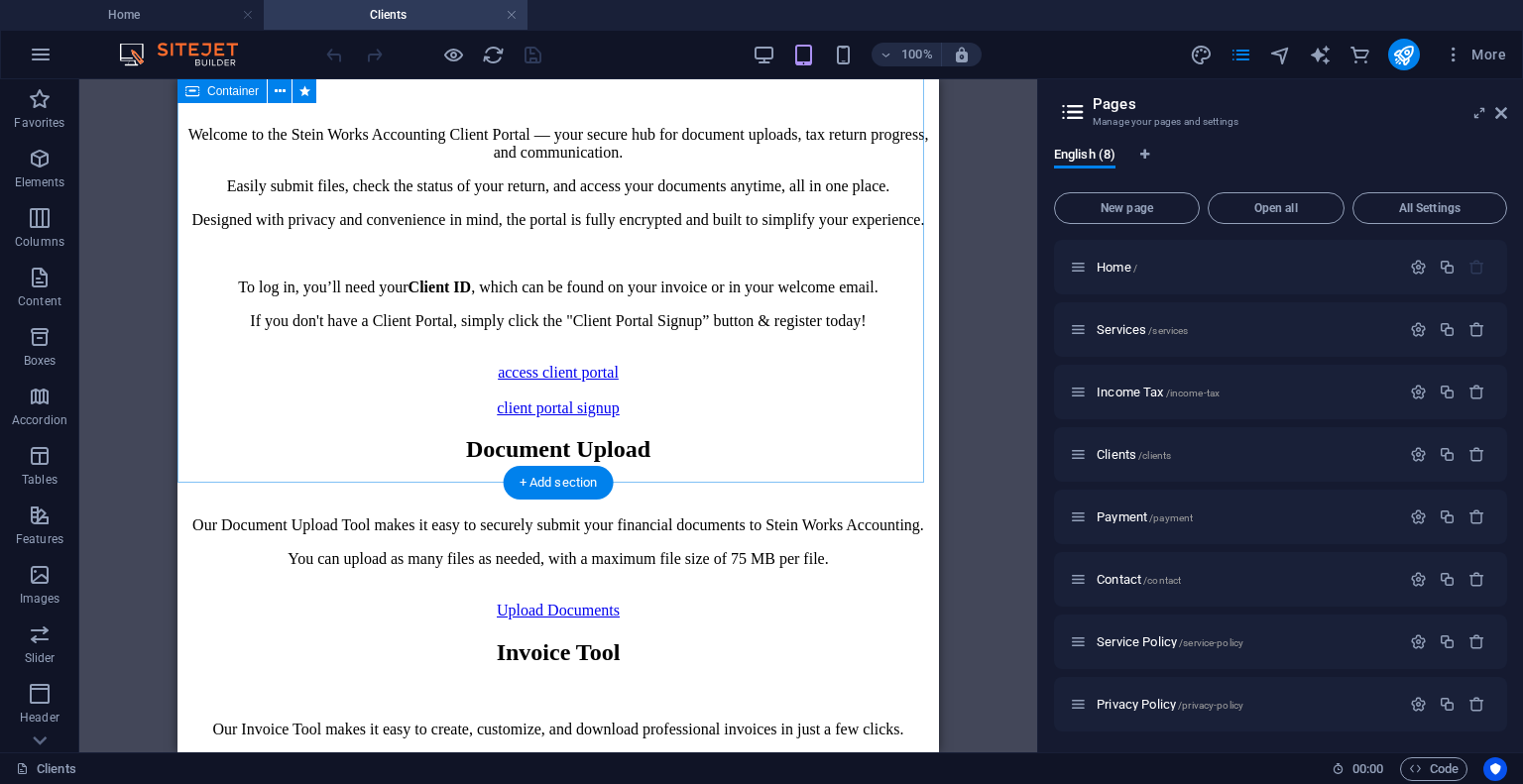 scroll, scrollTop: 0, scrollLeft: 0, axis: both 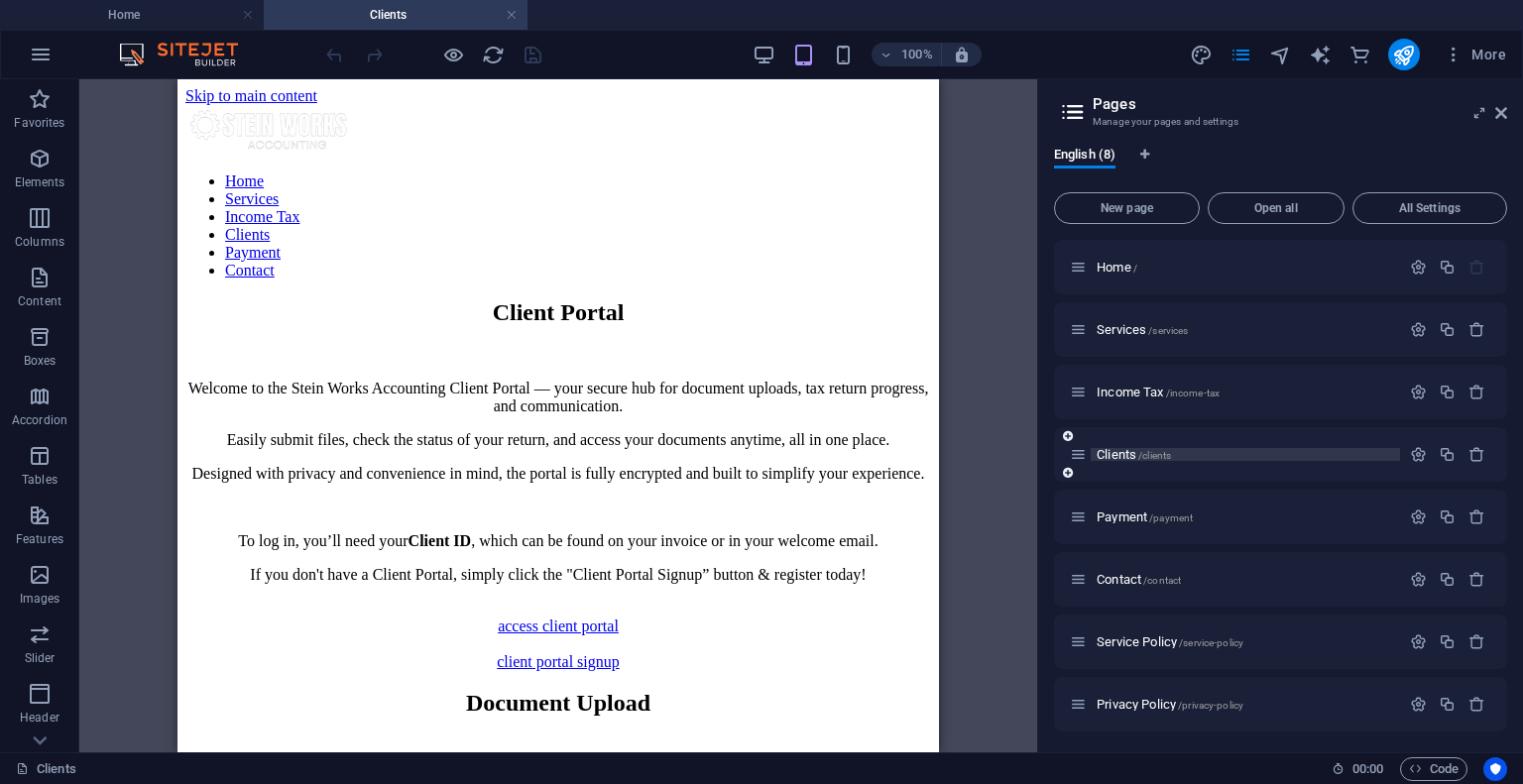 click on "/clients" at bounding box center [1154, 455] 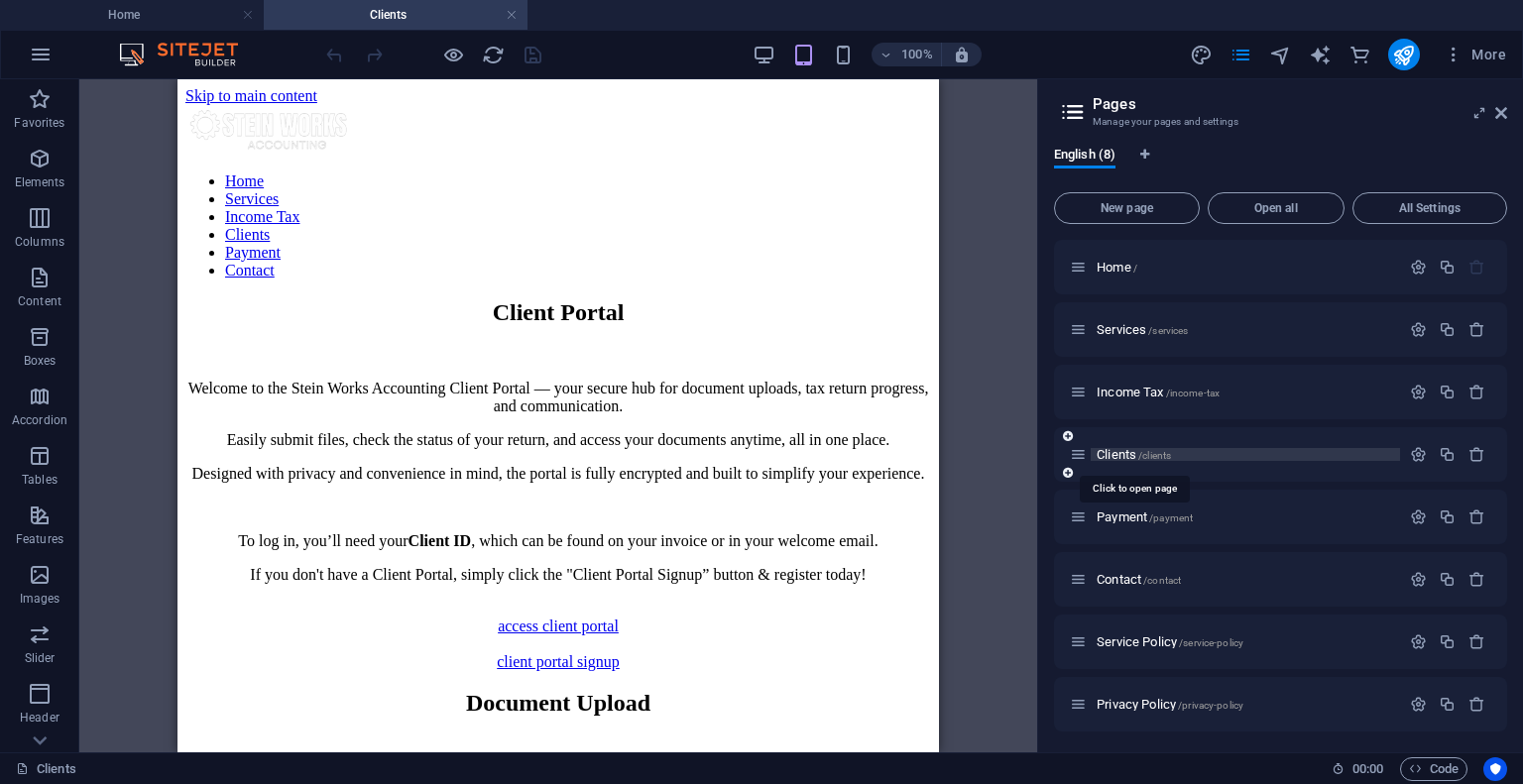 click on "/clients" at bounding box center [1154, 455] 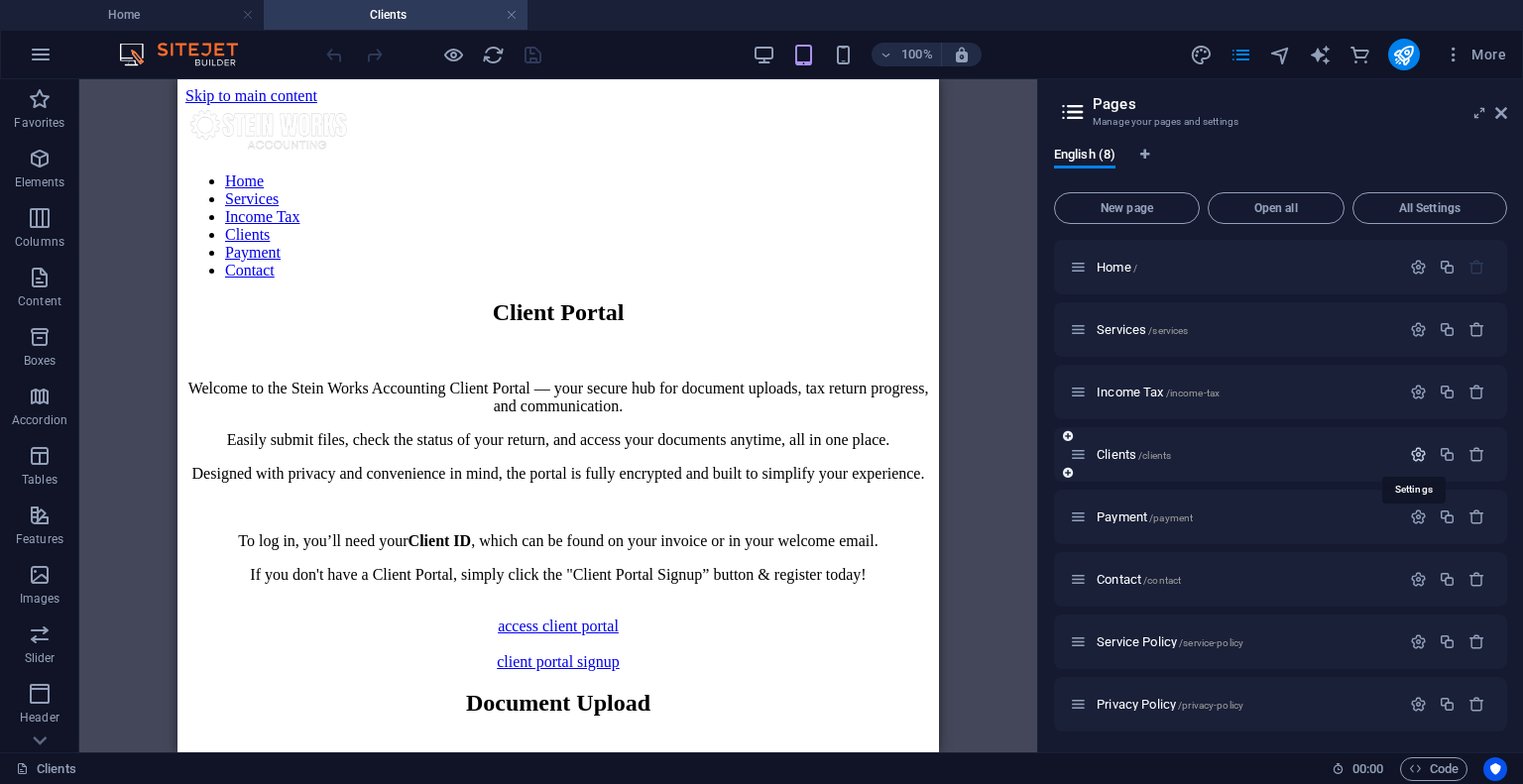 click at bounding box center (1418, 454) 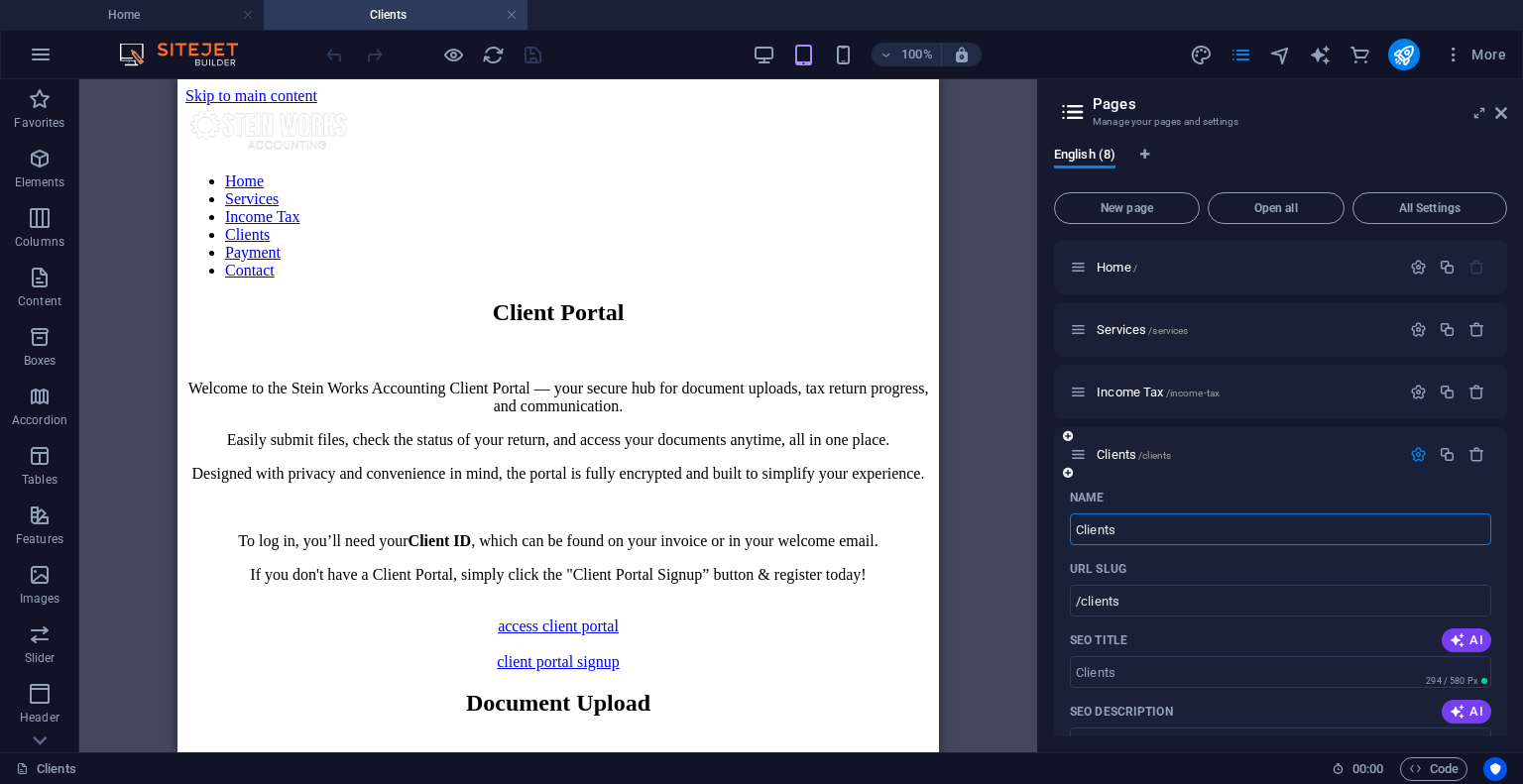 click on "Clients" at bounding box center (1280, 529) 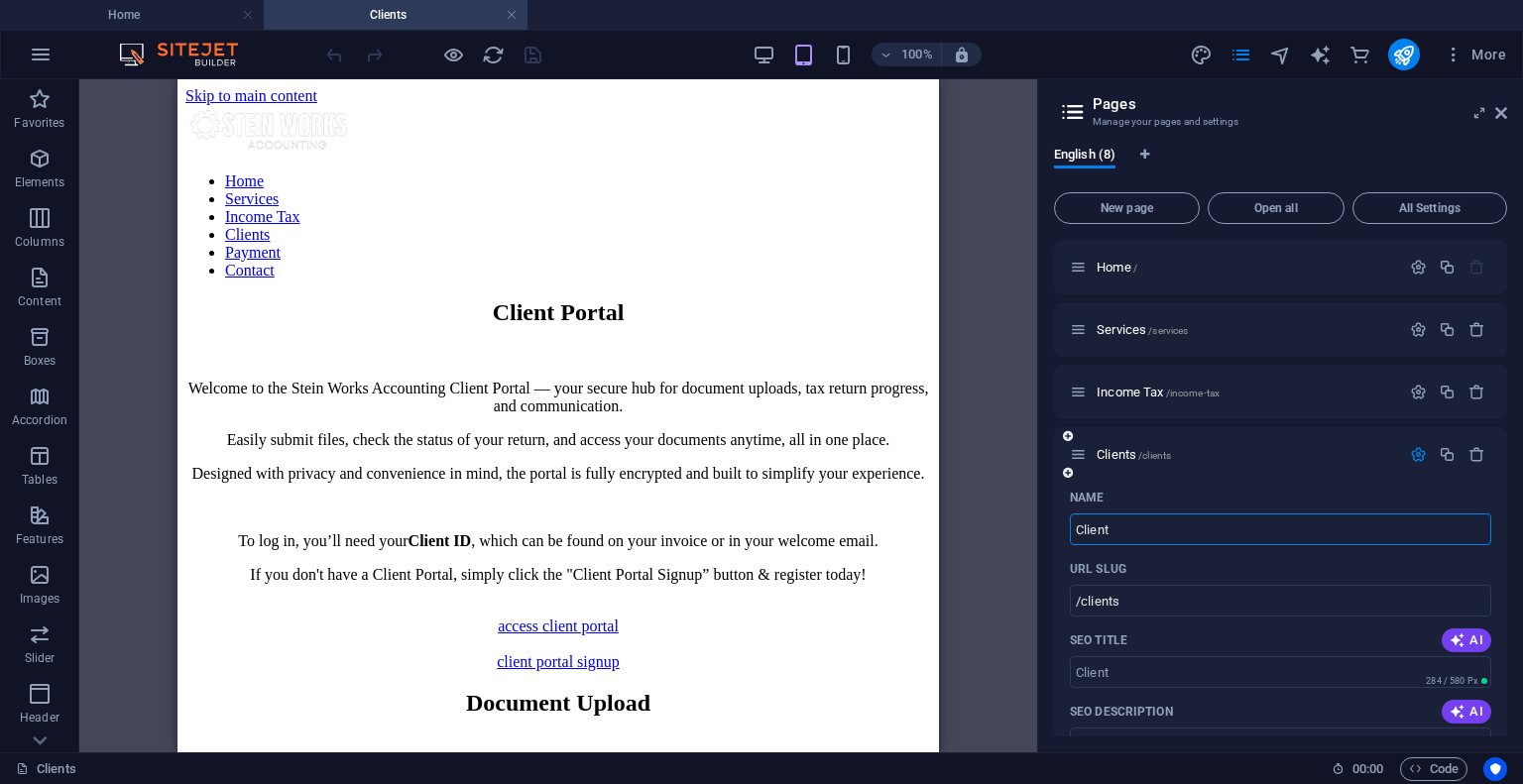 type on "Client" 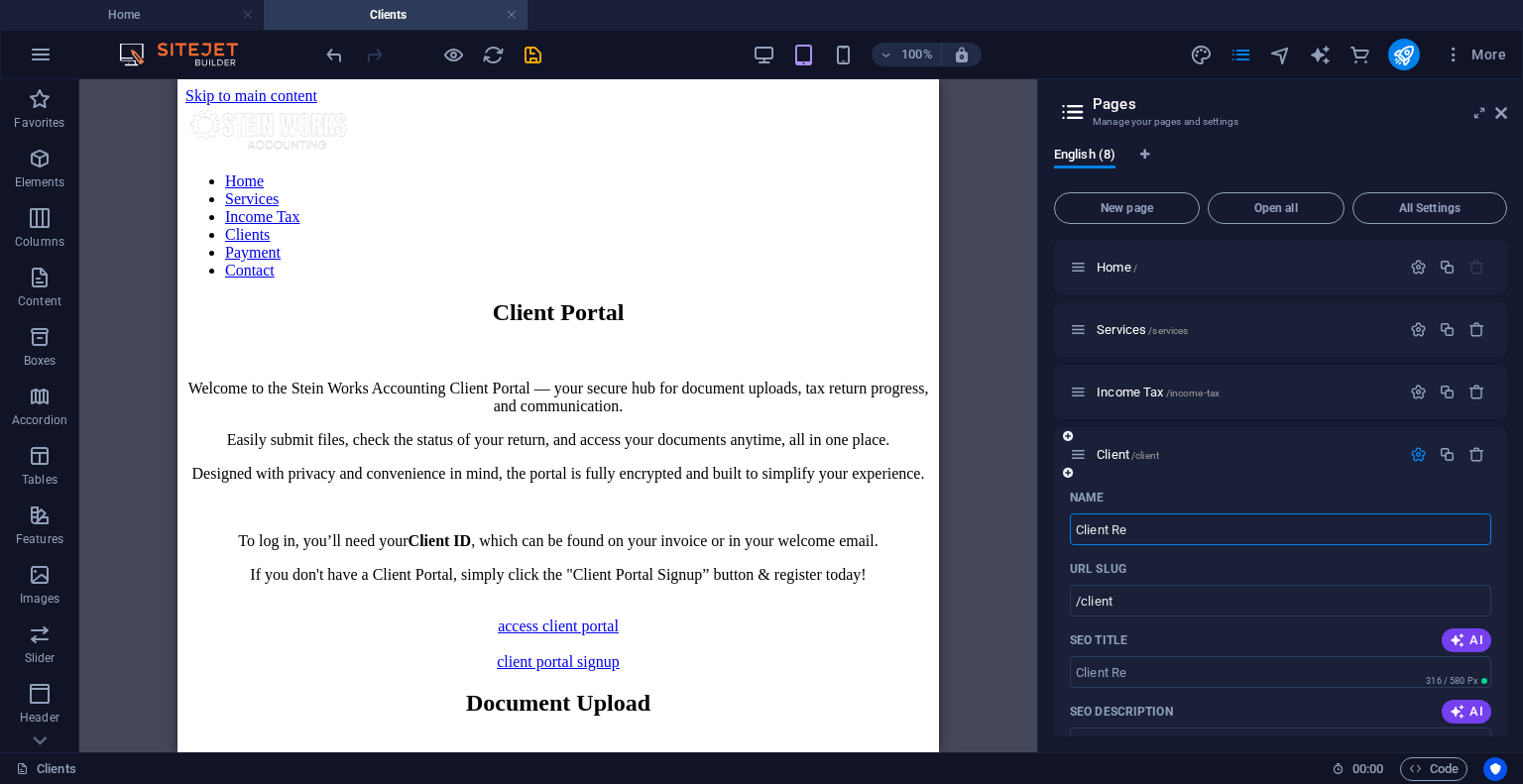 type on "Client Re" 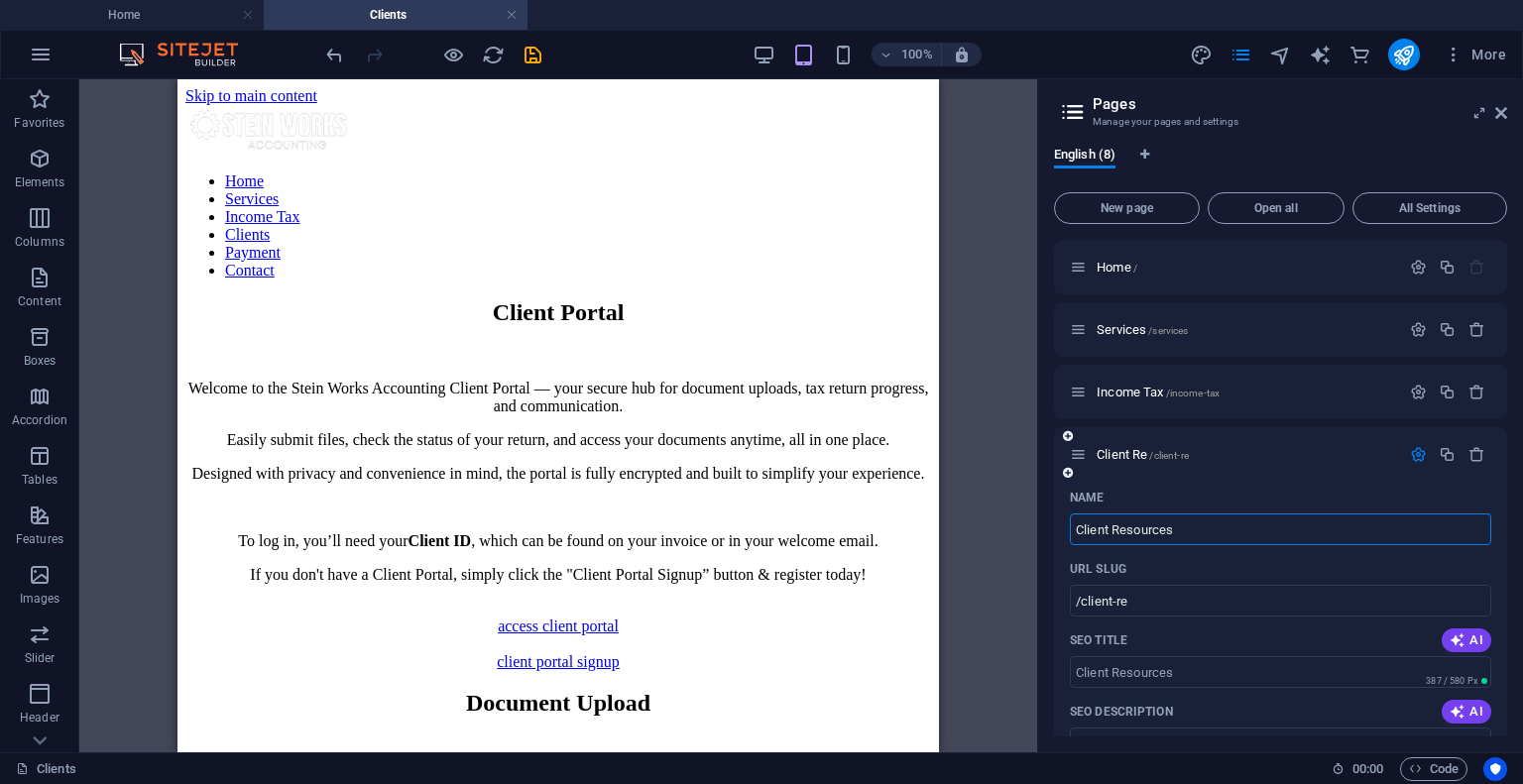 type on "Client Resources" 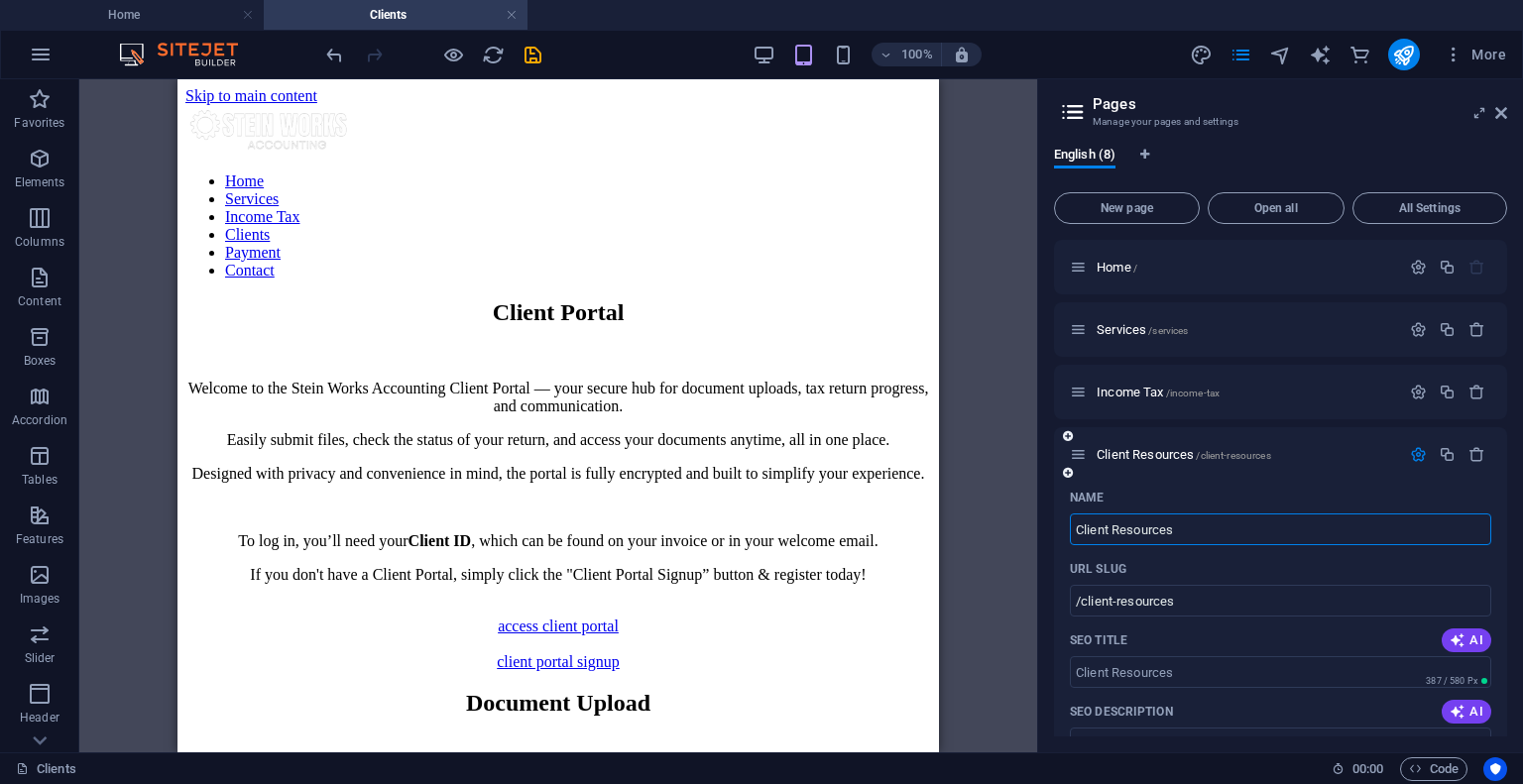 type on "Client Resources" 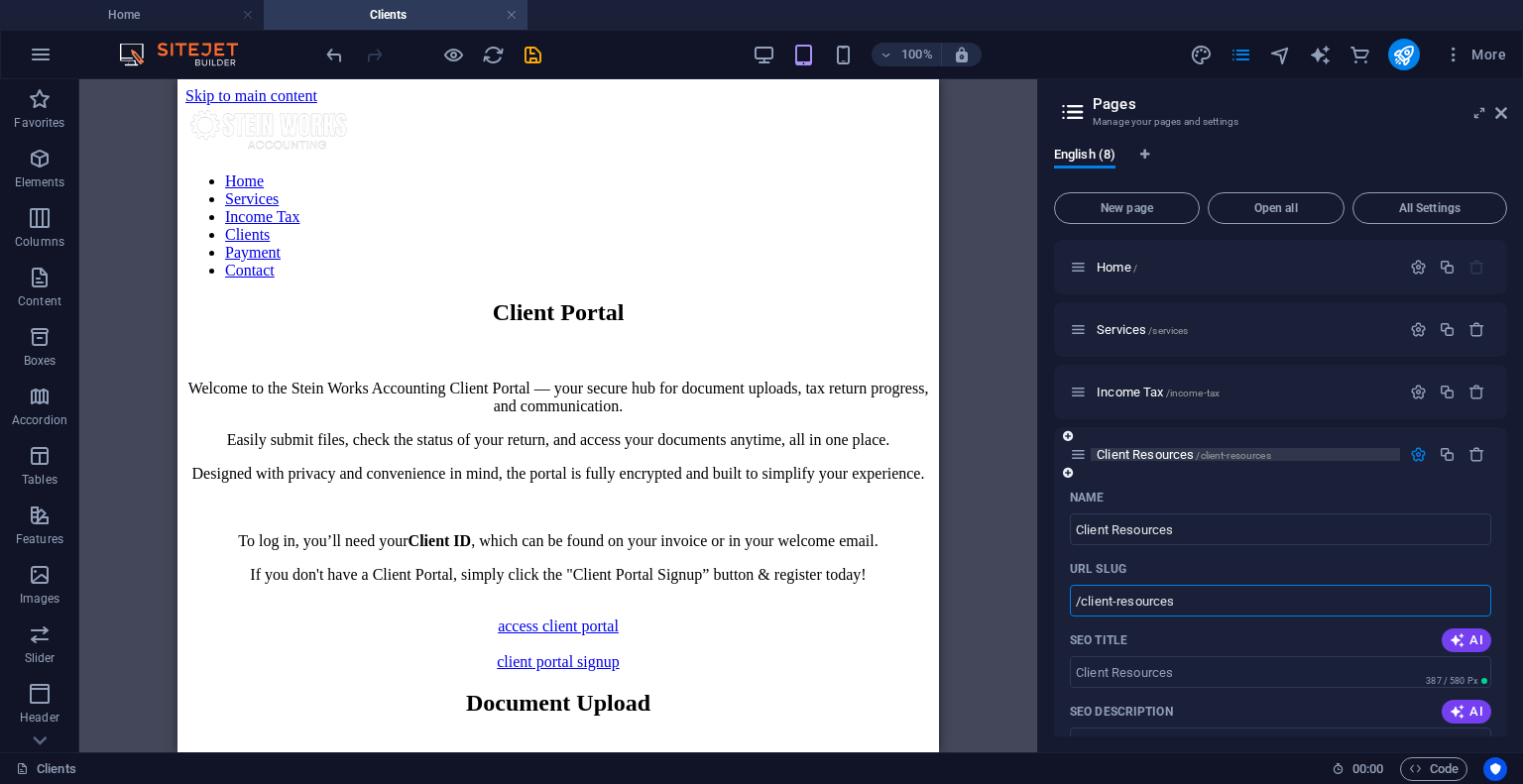 click on "Client Resources /client-resources" at bounding box center [1184, 454] 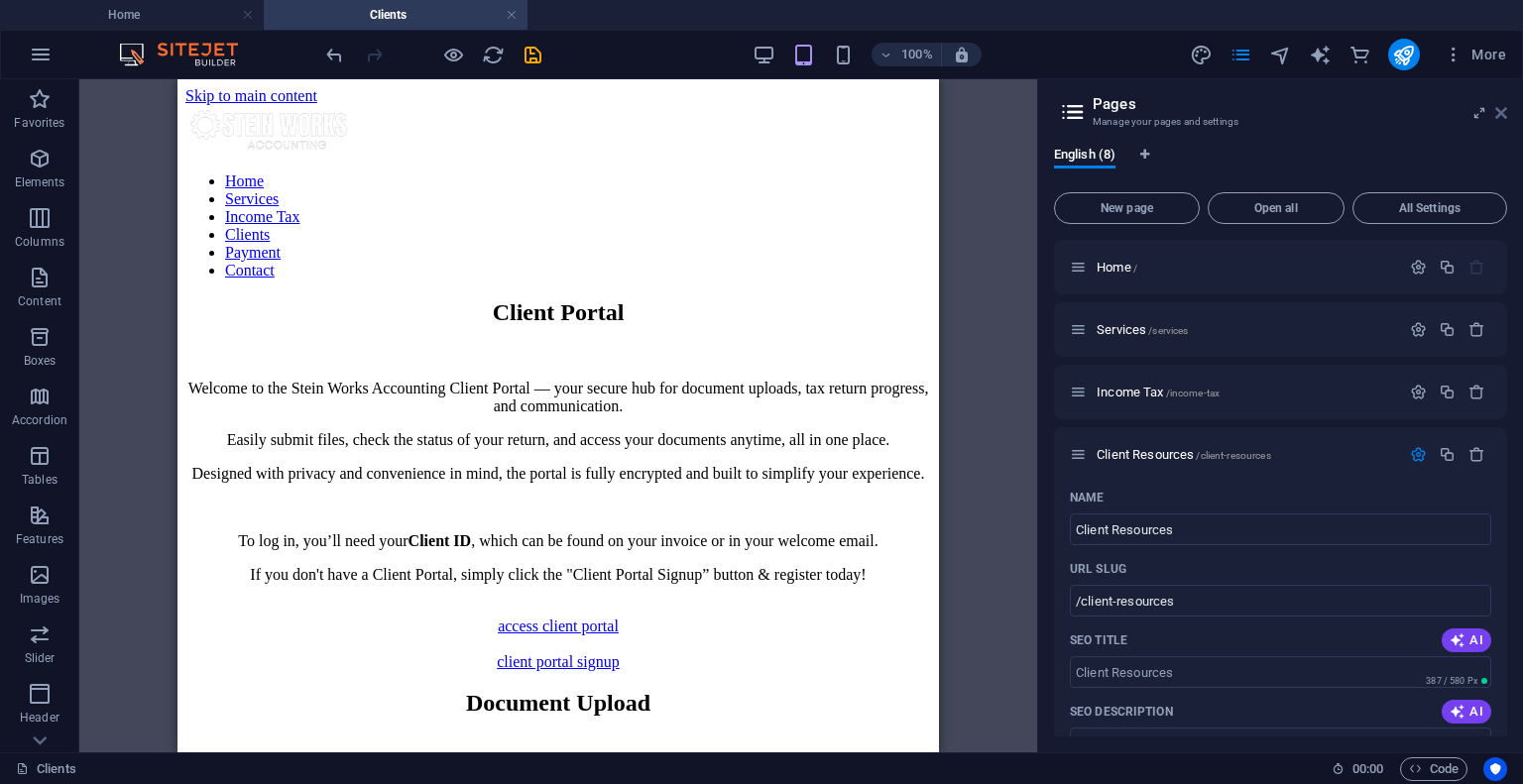 click at bounding box center [1501, 113] 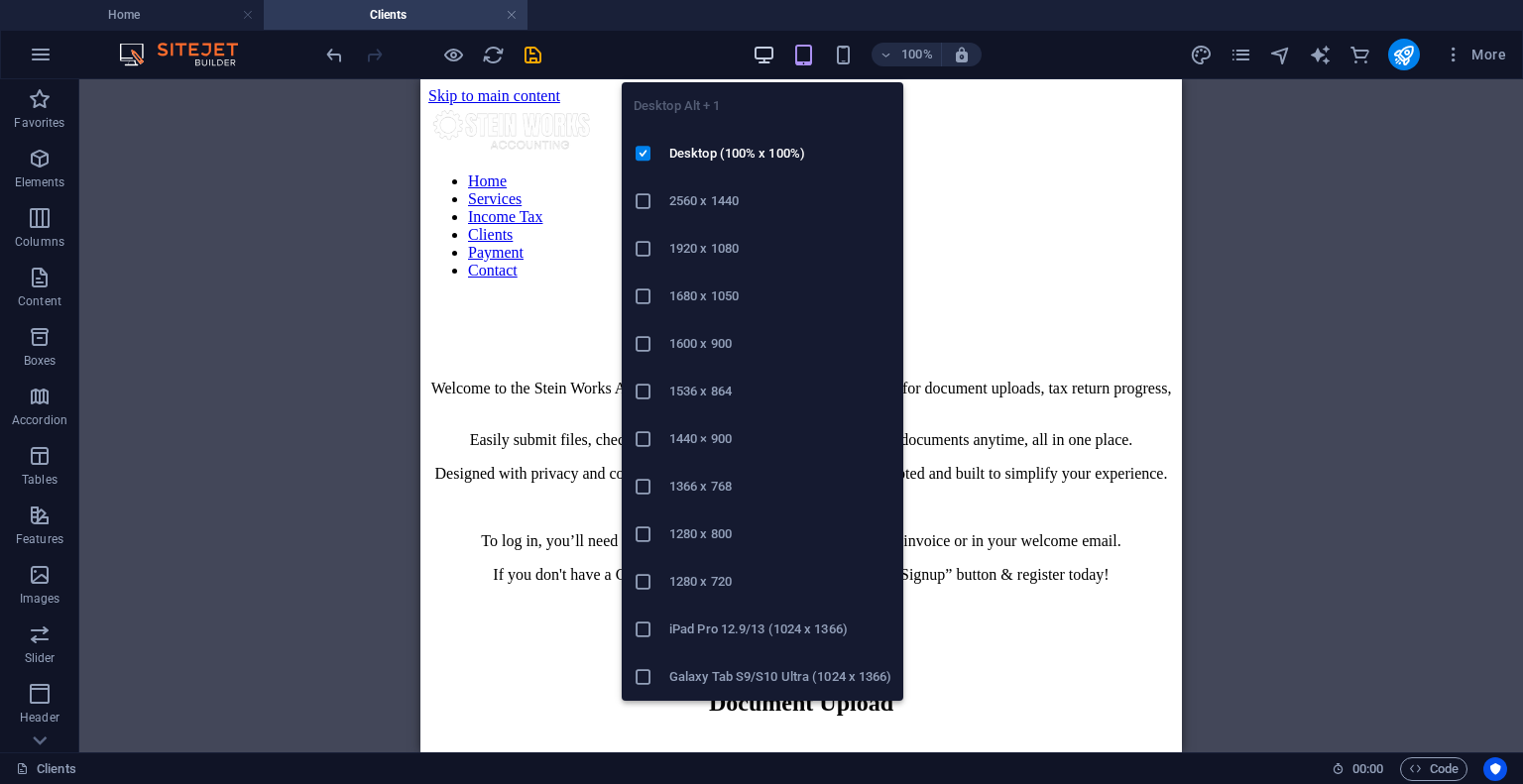 click at bounding box center (763, 55) 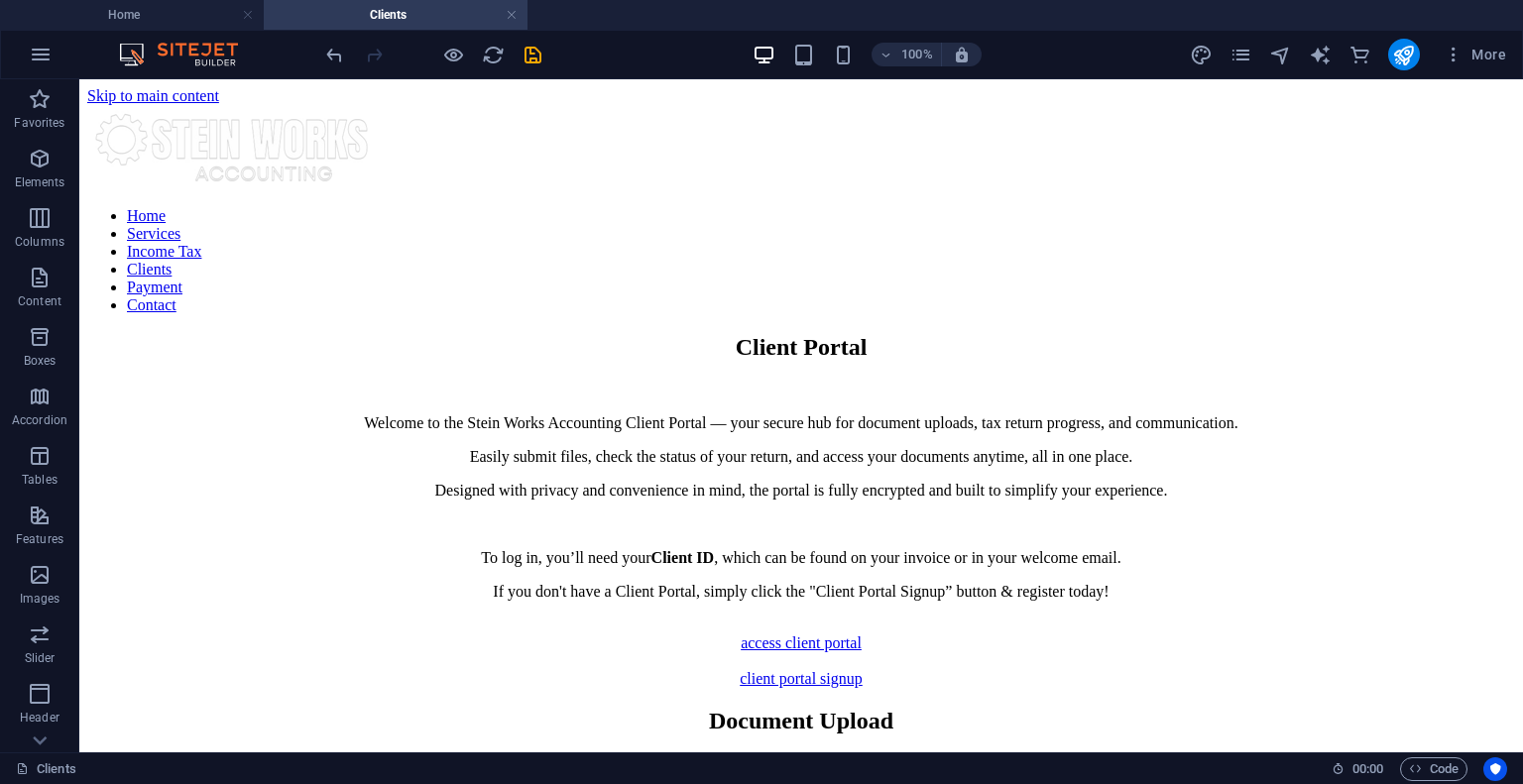 click at bounding box center [532, 55] 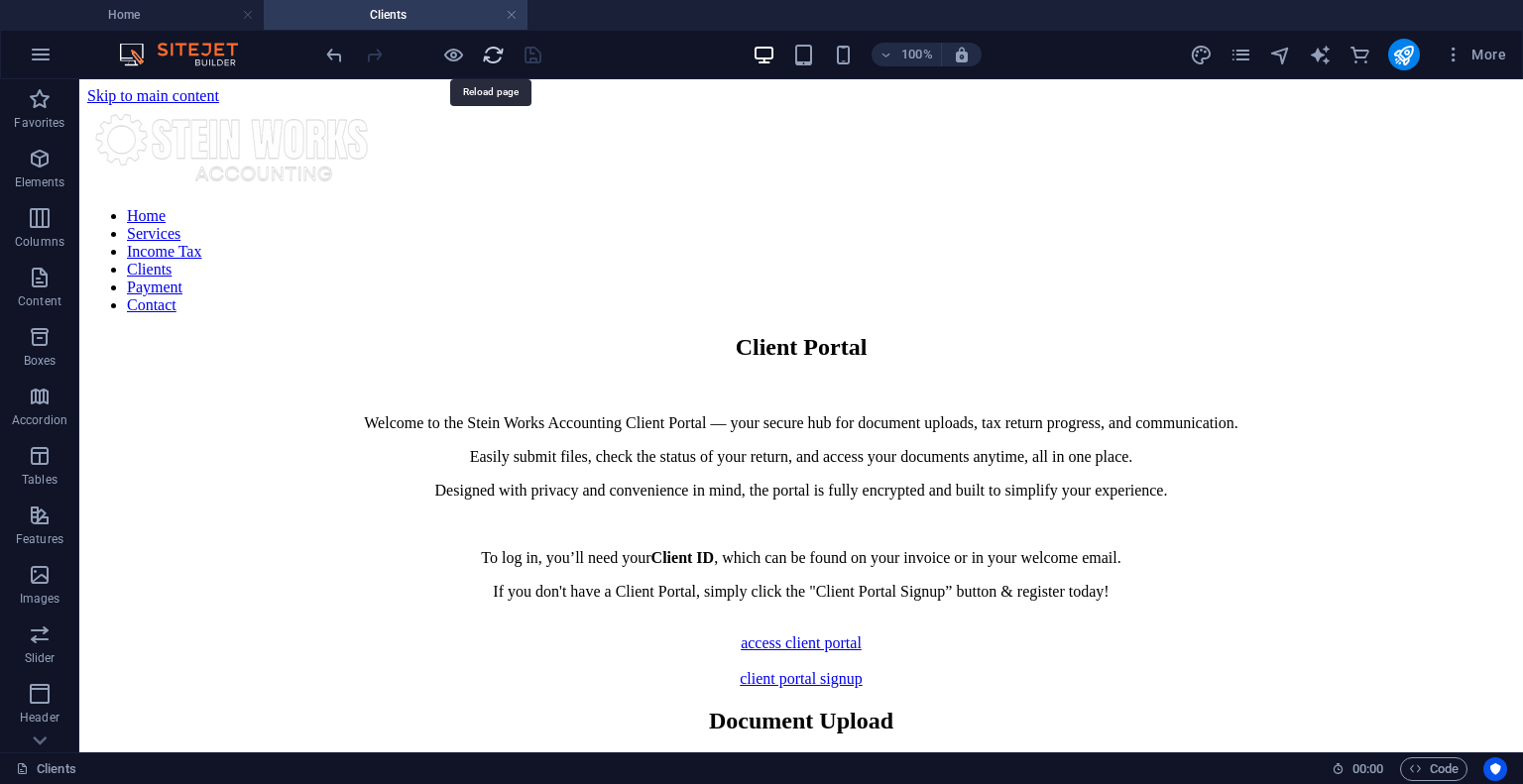 click at bounding box center [493, 55] 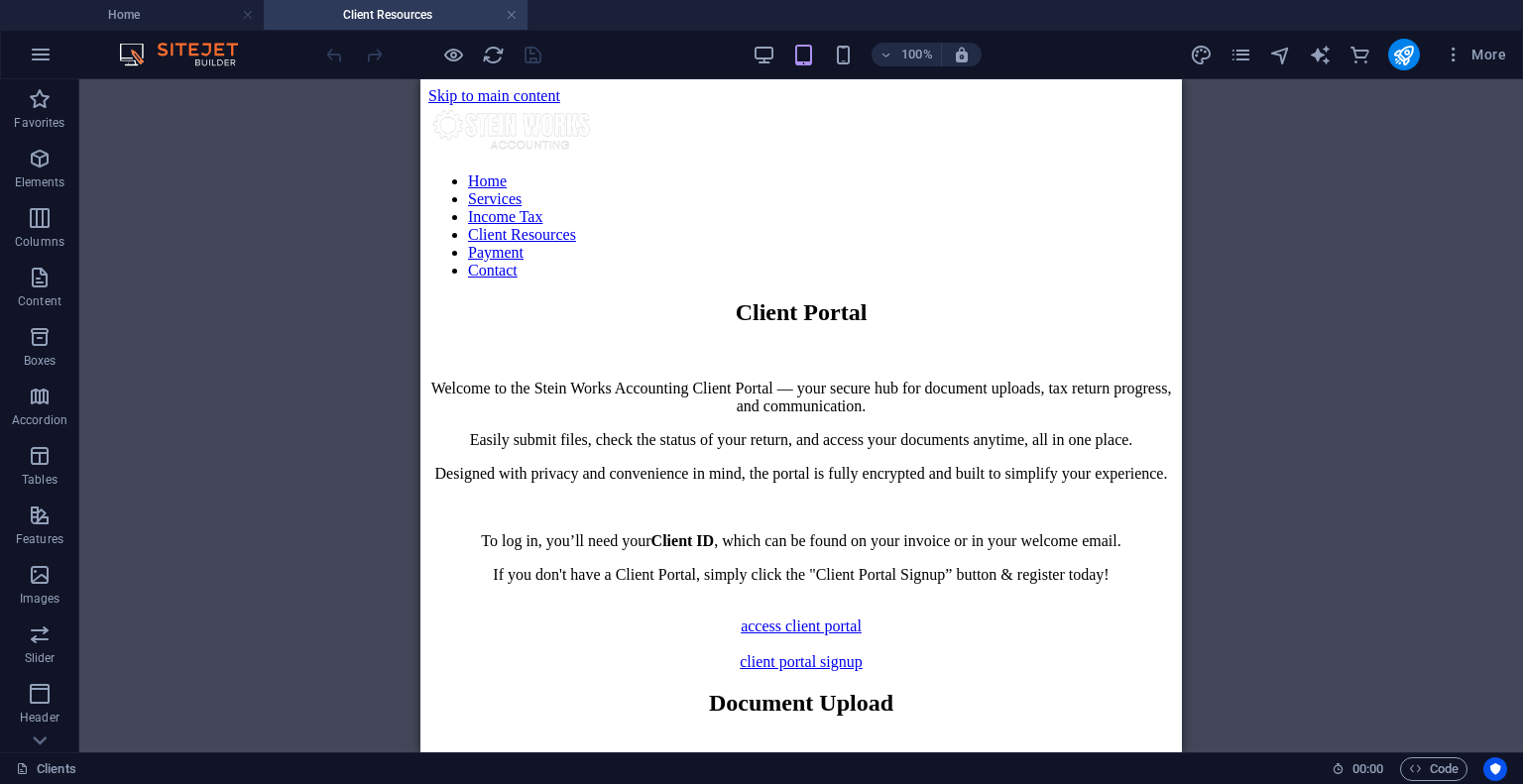 scroll, scrollTop: 0, scrollLeft: 0, axis: both 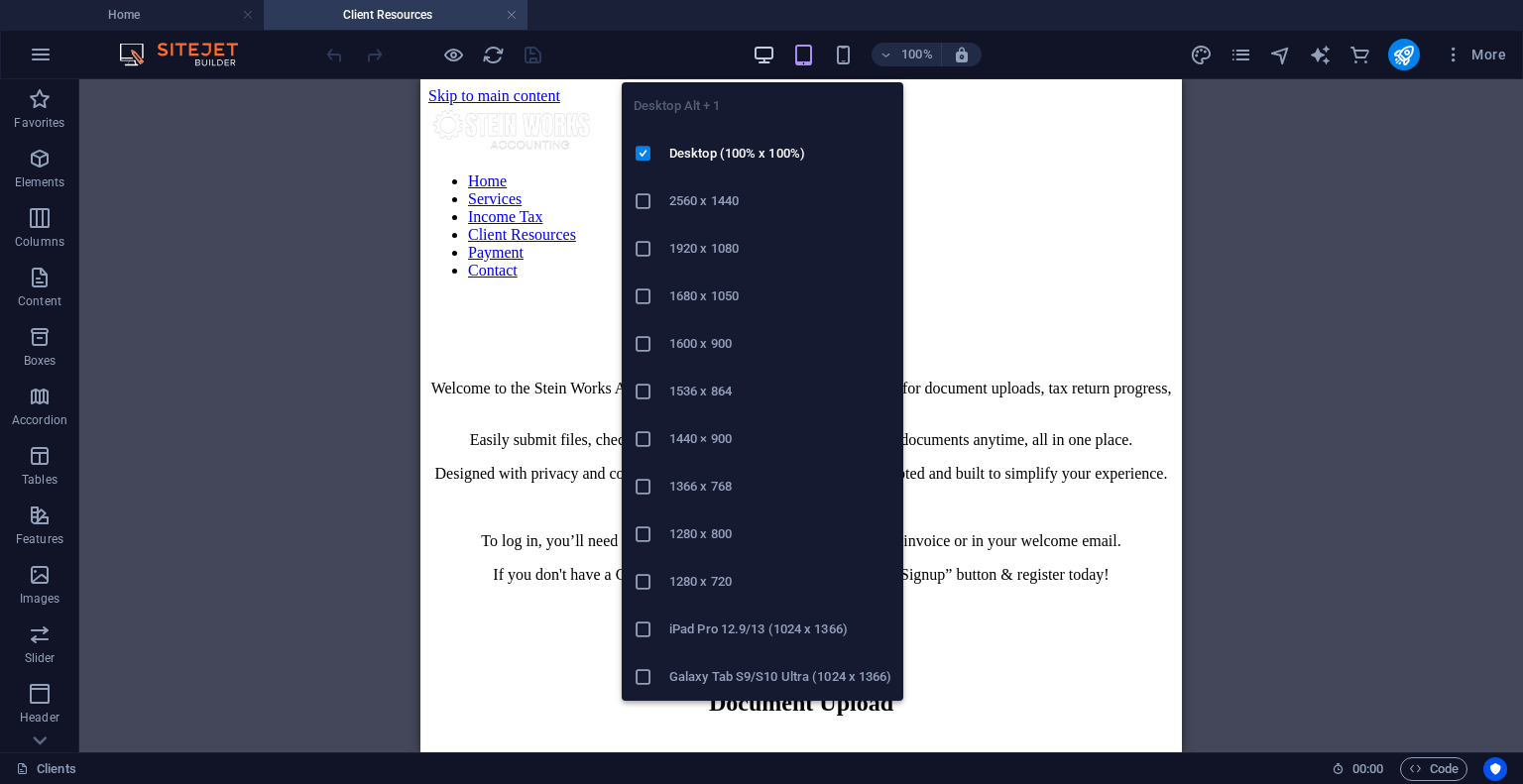 click at bounding box center (763, 55) 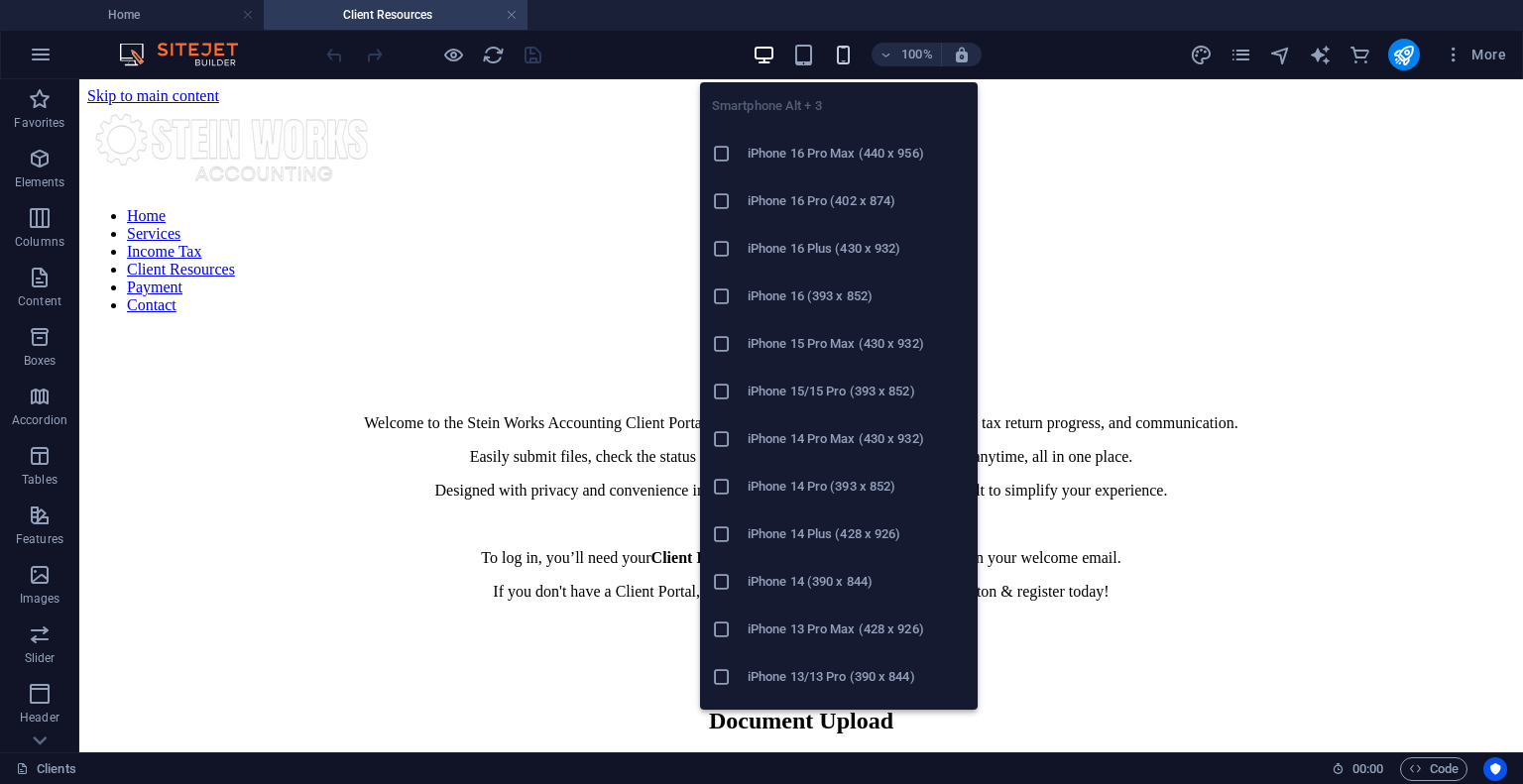 click at bounding box center (843, 55) 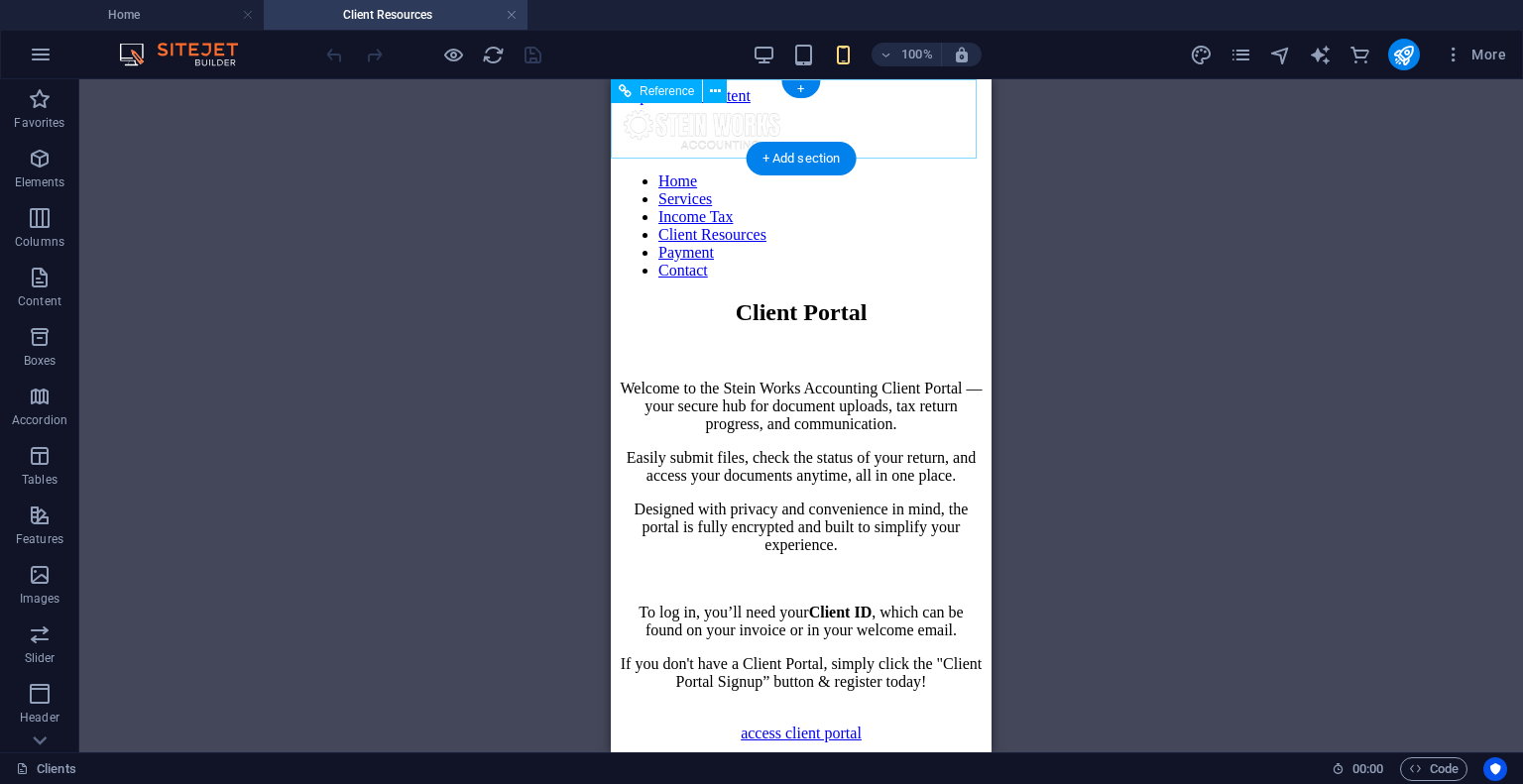 click at bounding box center [801, 157] 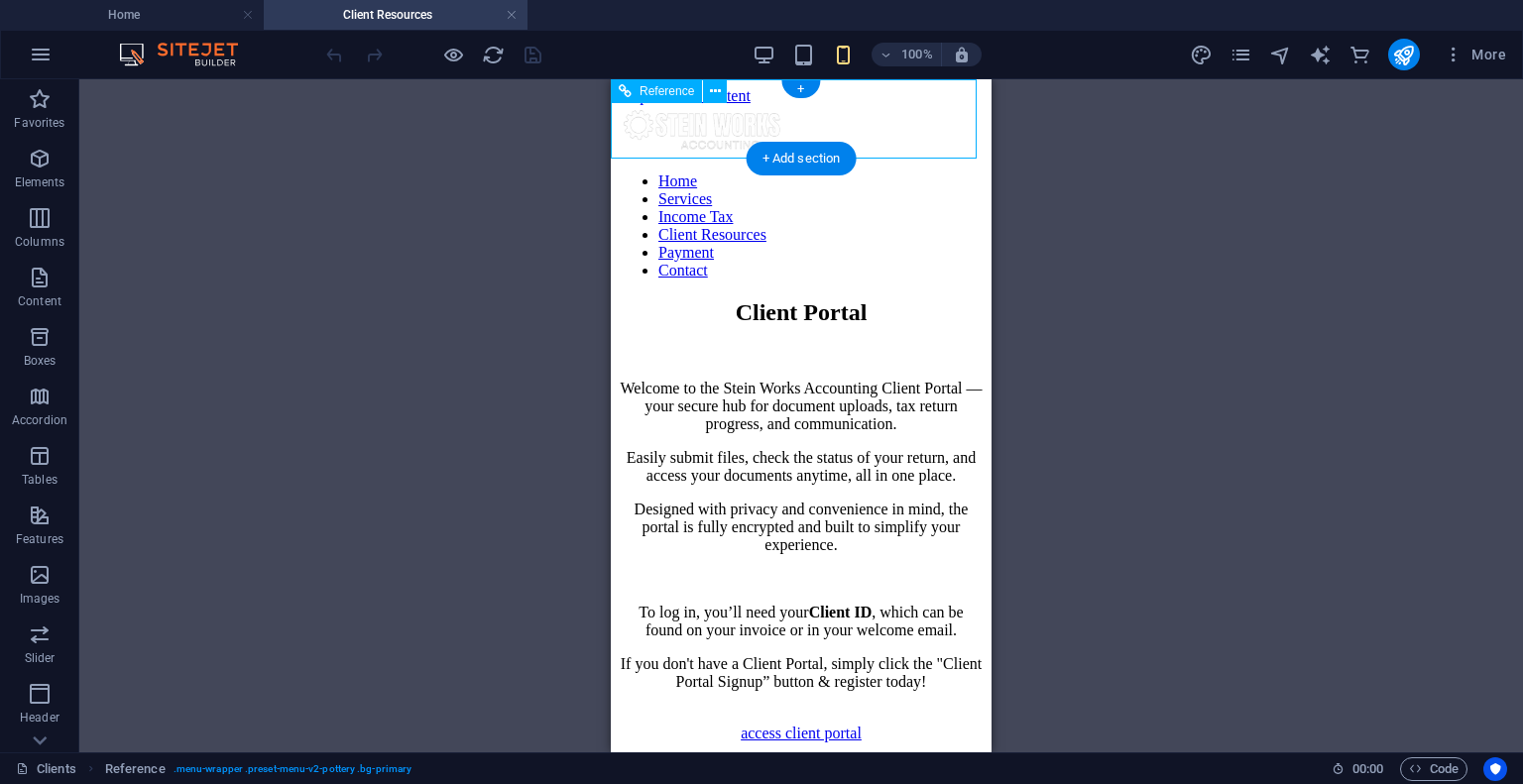 click at bounding box center (801, 157) 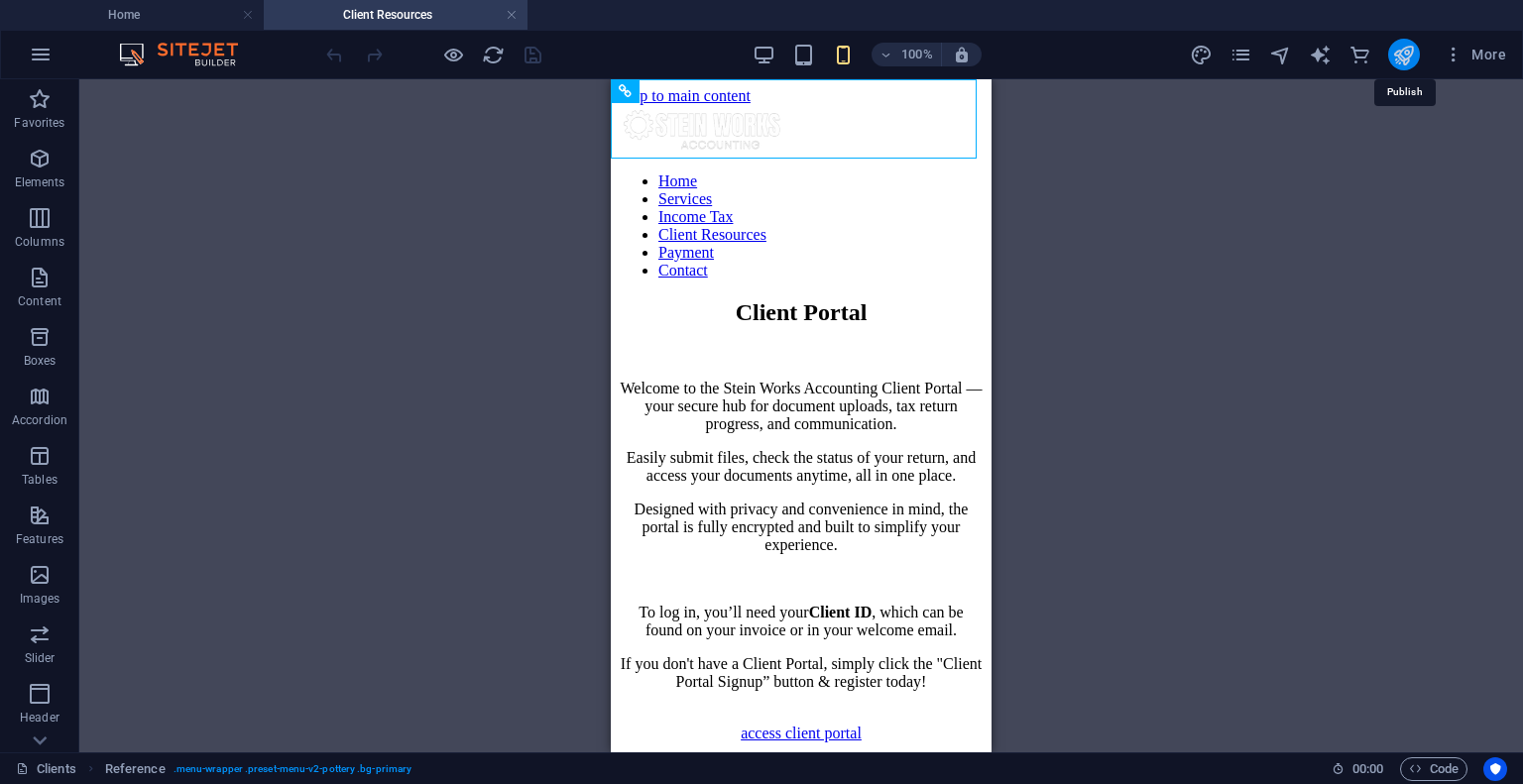 click at bounding box center [1403, 55] 